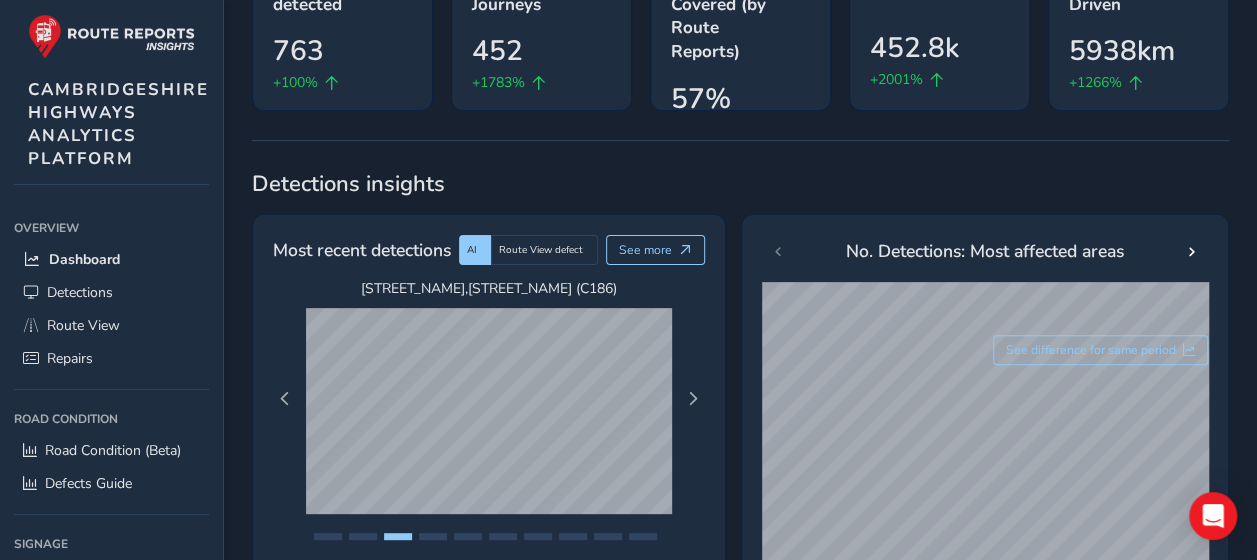 scroll, scrollTop: 300, scrollLeft: 0, axis: vertical 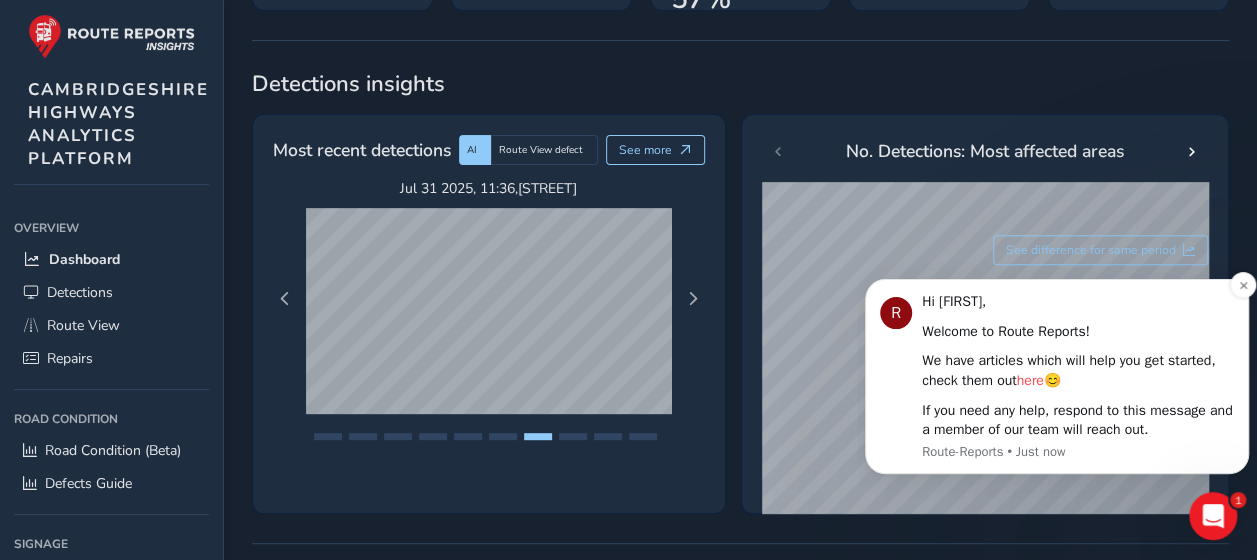 click on "here" at bounding box center [1030, 380] 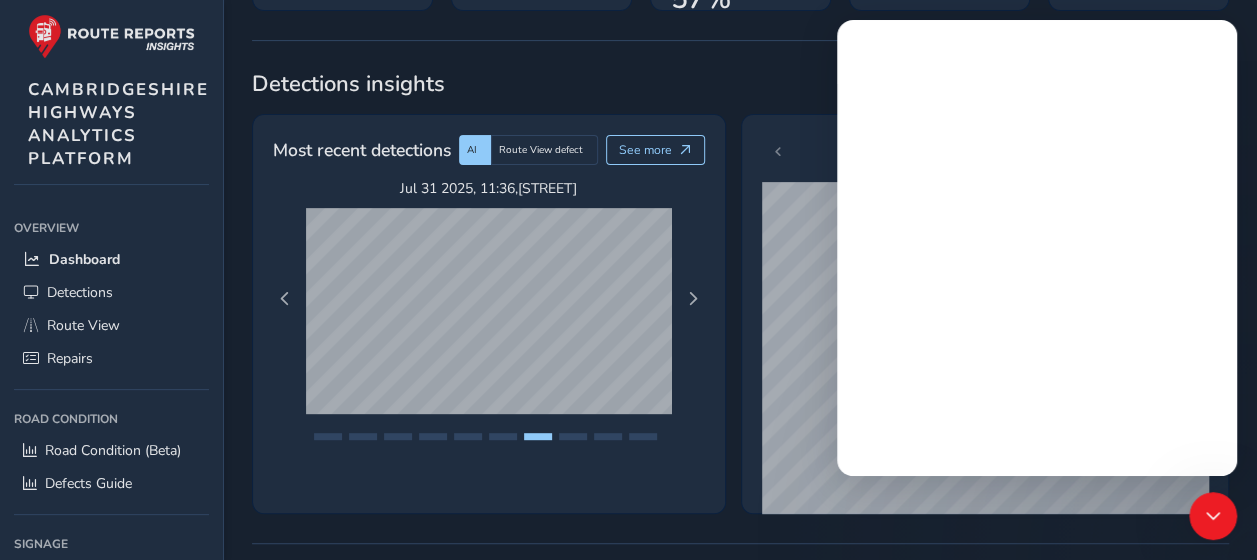 scroll, scrollTop: 0, scrollLeft: 0, axis: both 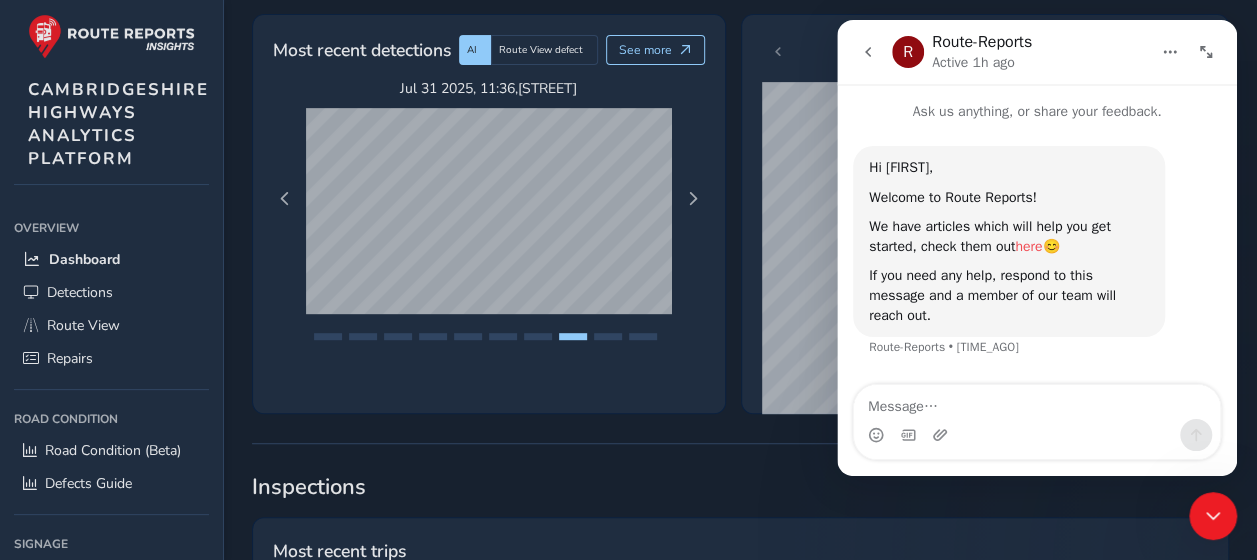 click on "here" at bounding box center (1028, 246) 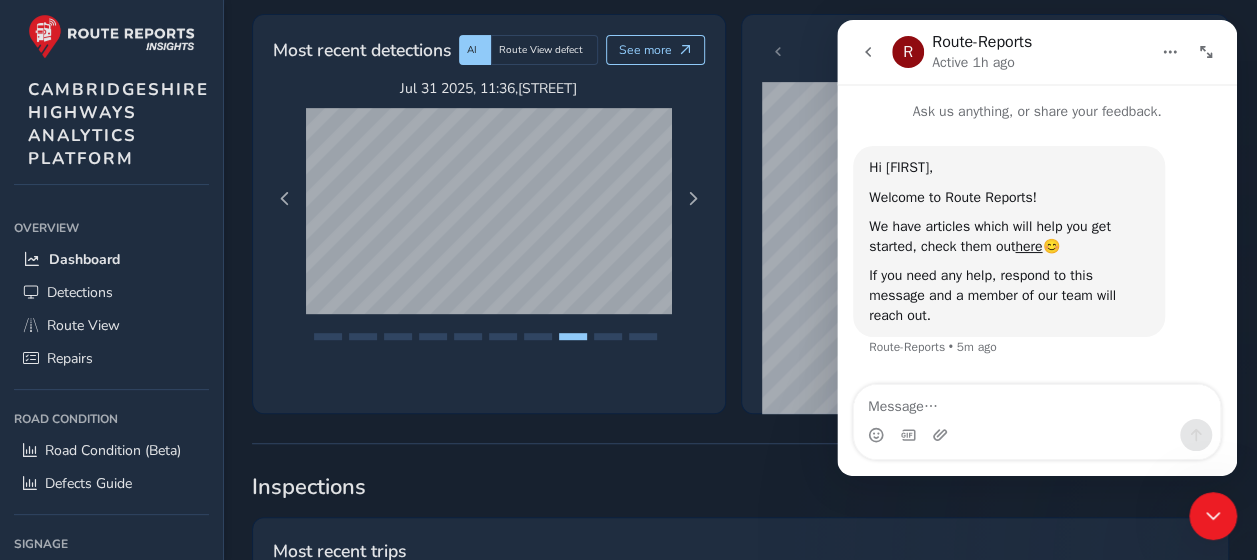 click 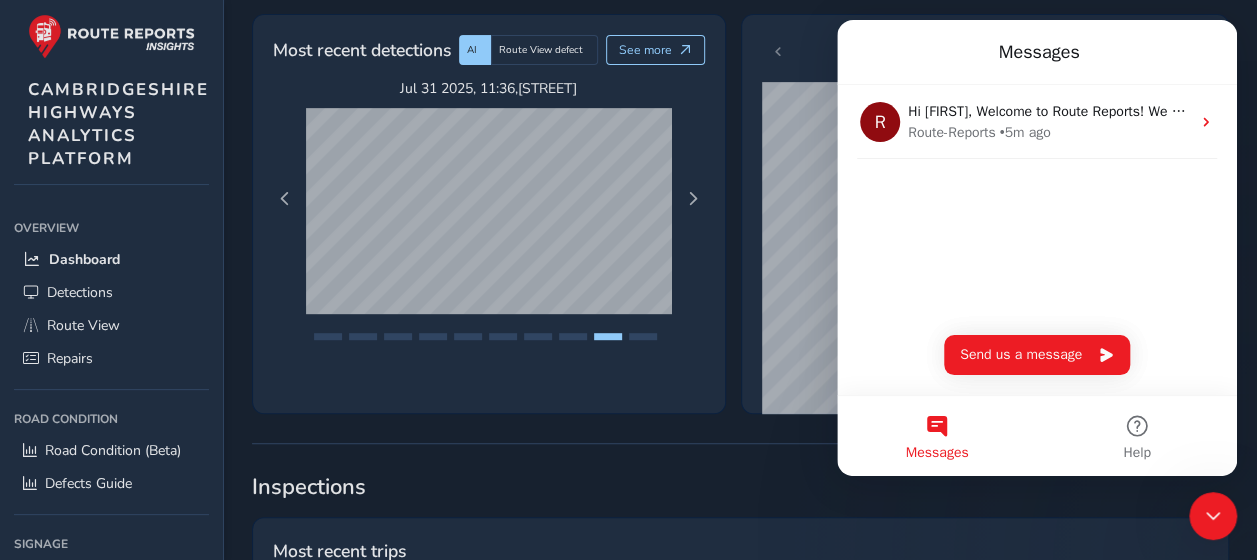 click on "Messages" at bounding box center [1037, 52] 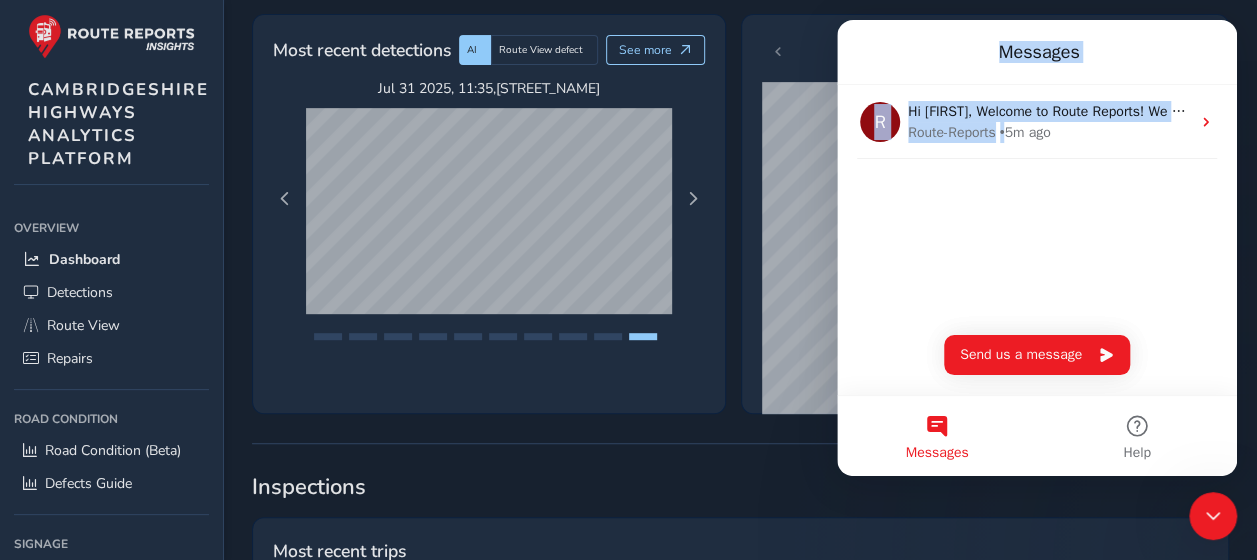drag, startPoint x: 971, startPoint y: 48, endPoint x: 1005, endPoint y: 266, distance: 220.63545 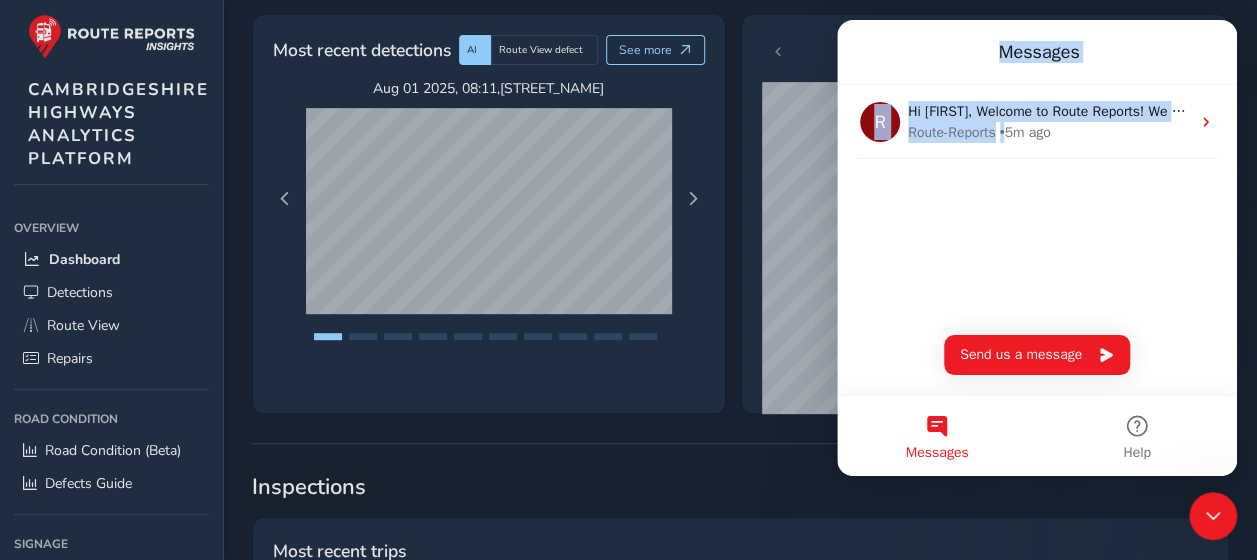 click on "Messages" at bounding box center [1037, 52] 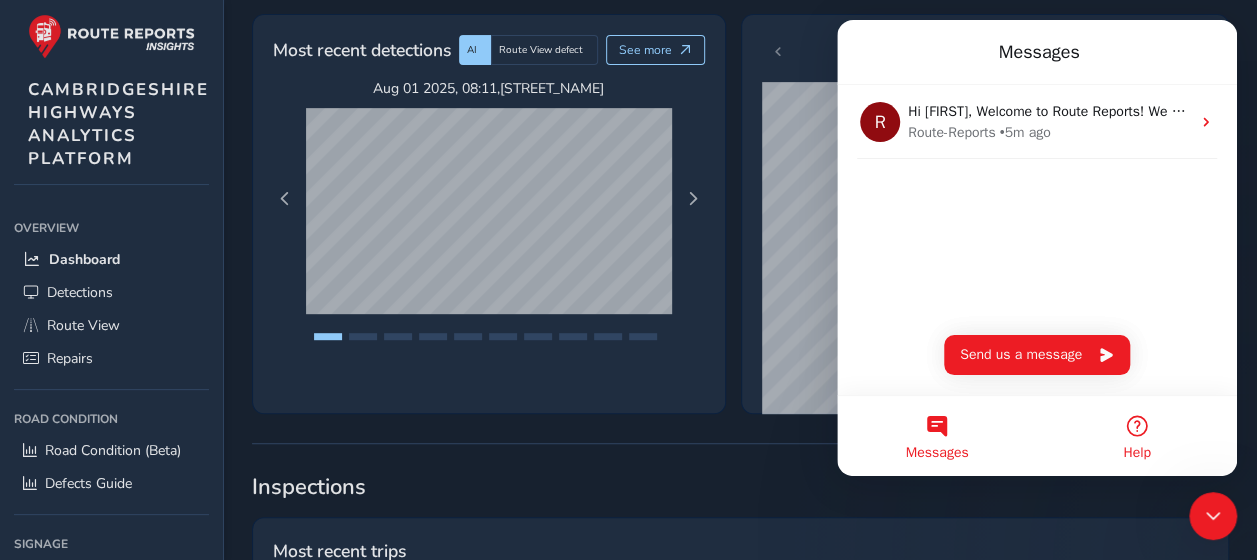 click on "Help" at bounding box center [1137, 436] 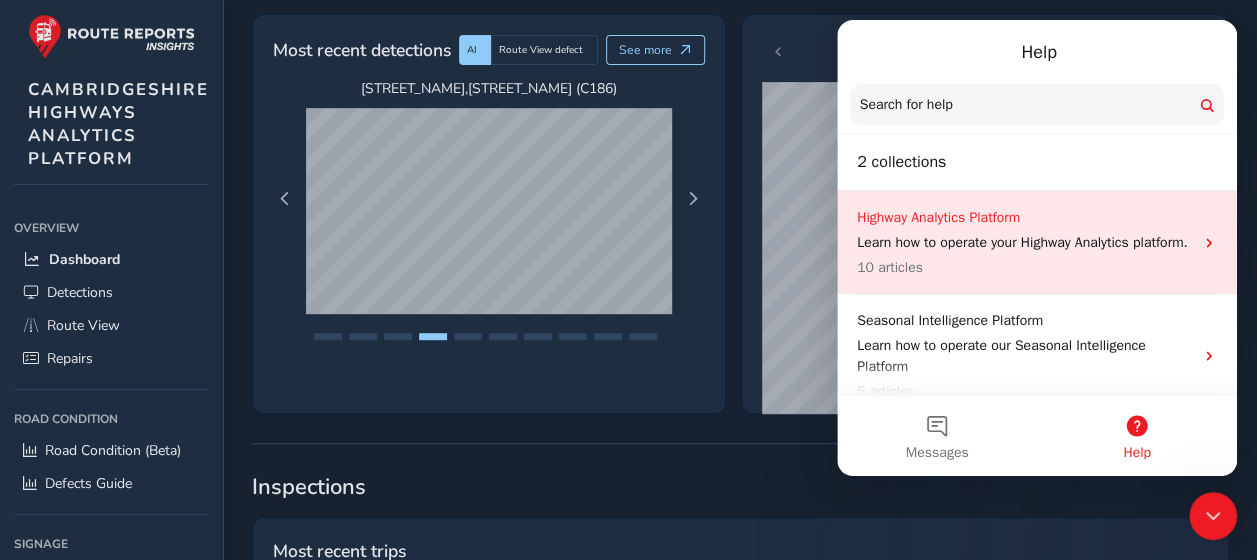 scroll, scrollTop: 43, scrollLeft: 0, axis: vertical 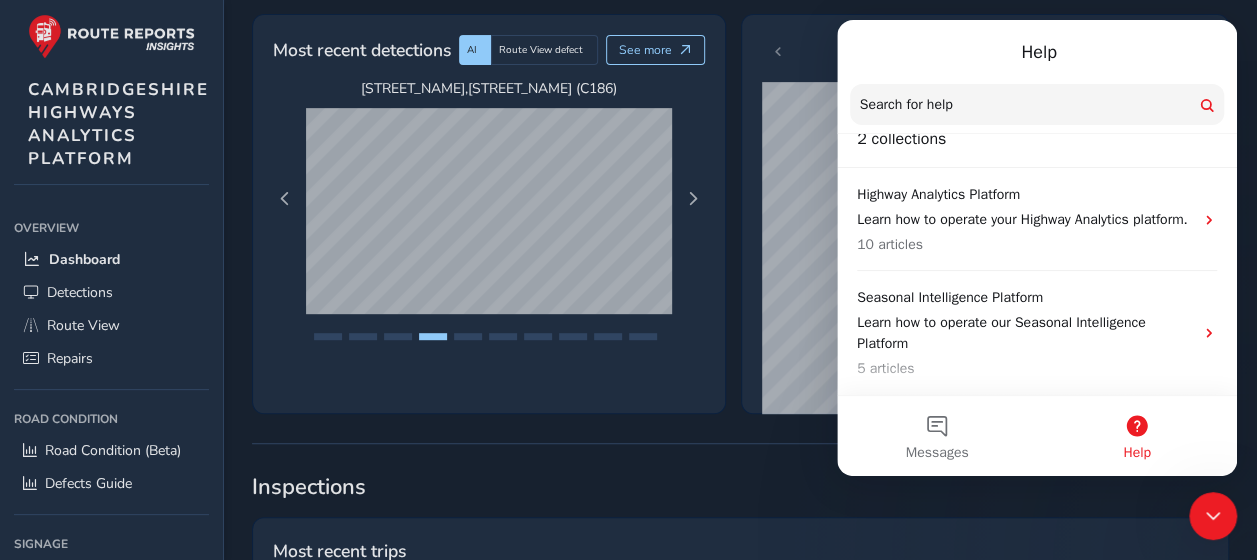 click on "Help" at bounding box center [1037, 52] 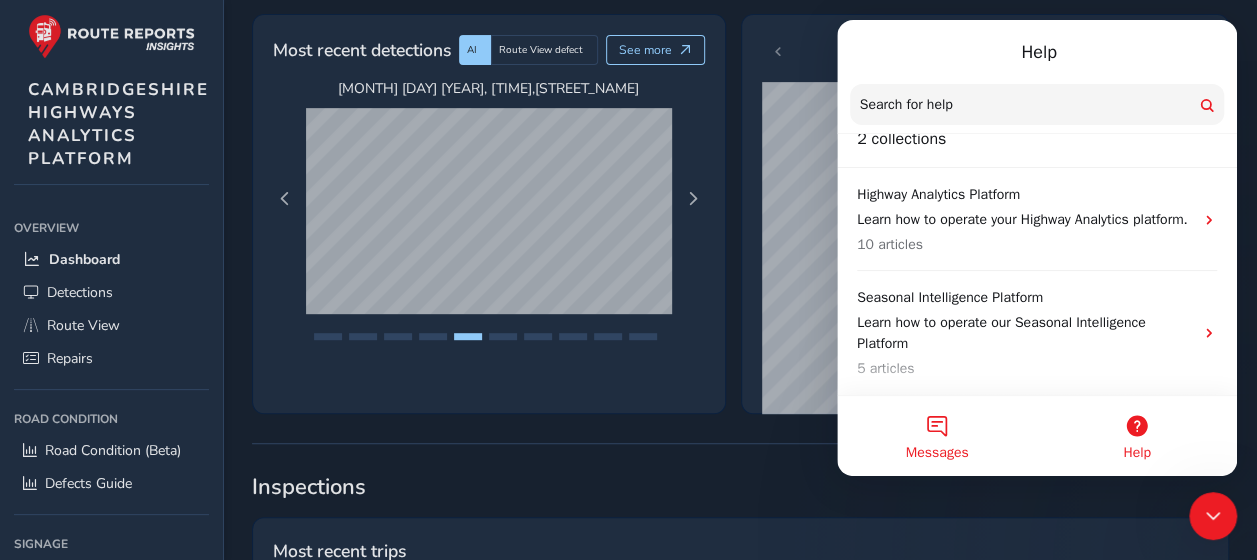 click on "Messages" at bounding box center (937, 436) 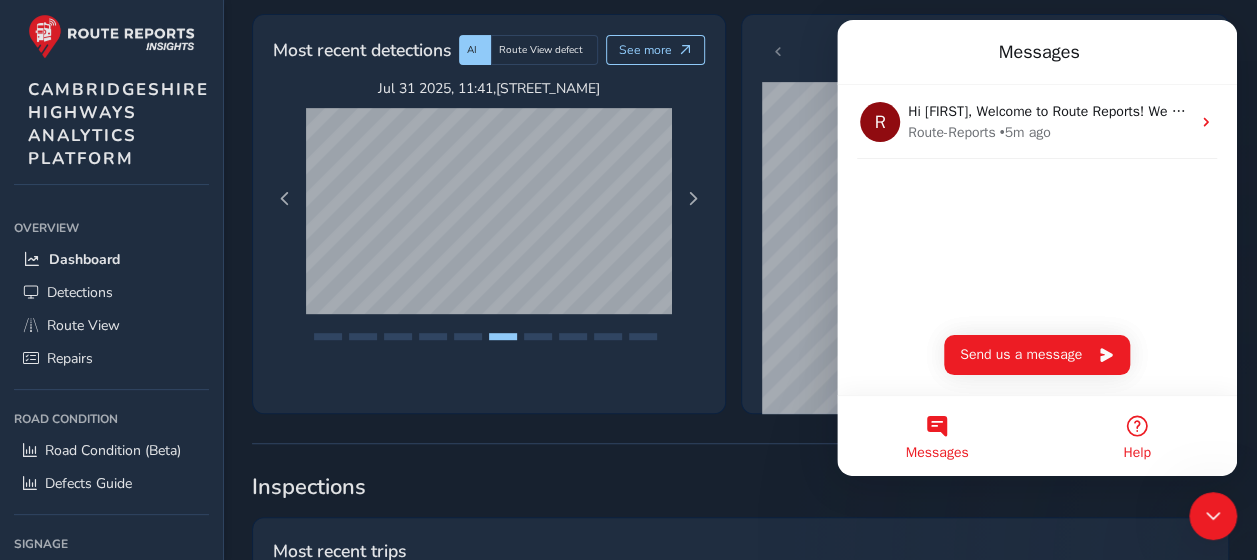 scroll, scrollTop: 0, scrollLeft: 0, axis: both 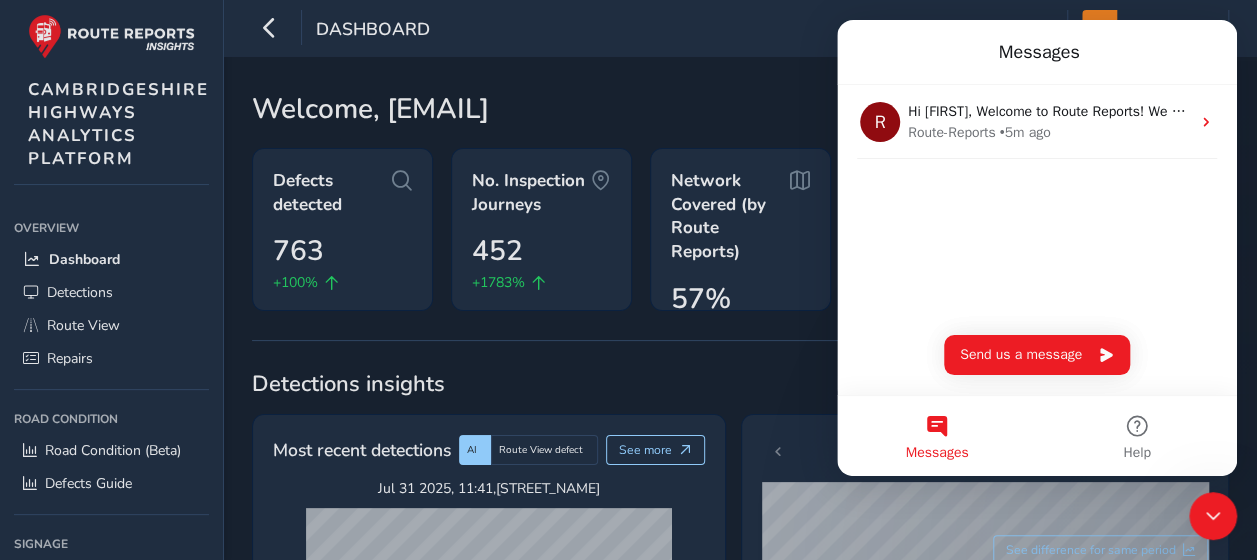 click on "Dashboard Grant Turner Colour Scheme: Dark Dim Light Logout" at bounding box center [740, 28] 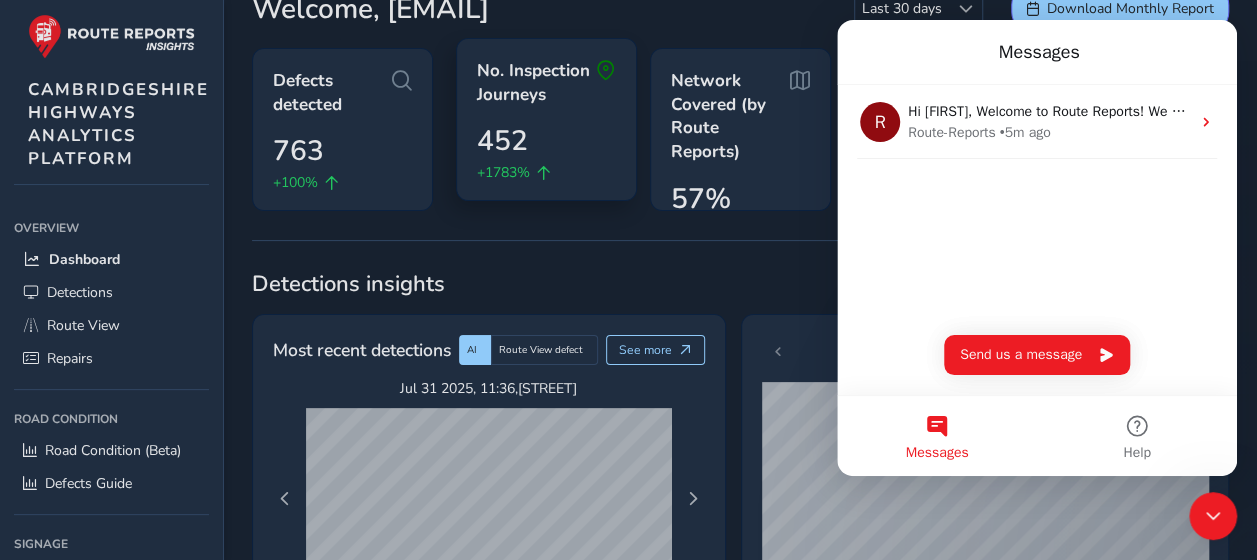 scroll, scrollTop: 200, scrollLeft: 0, axis: vertical 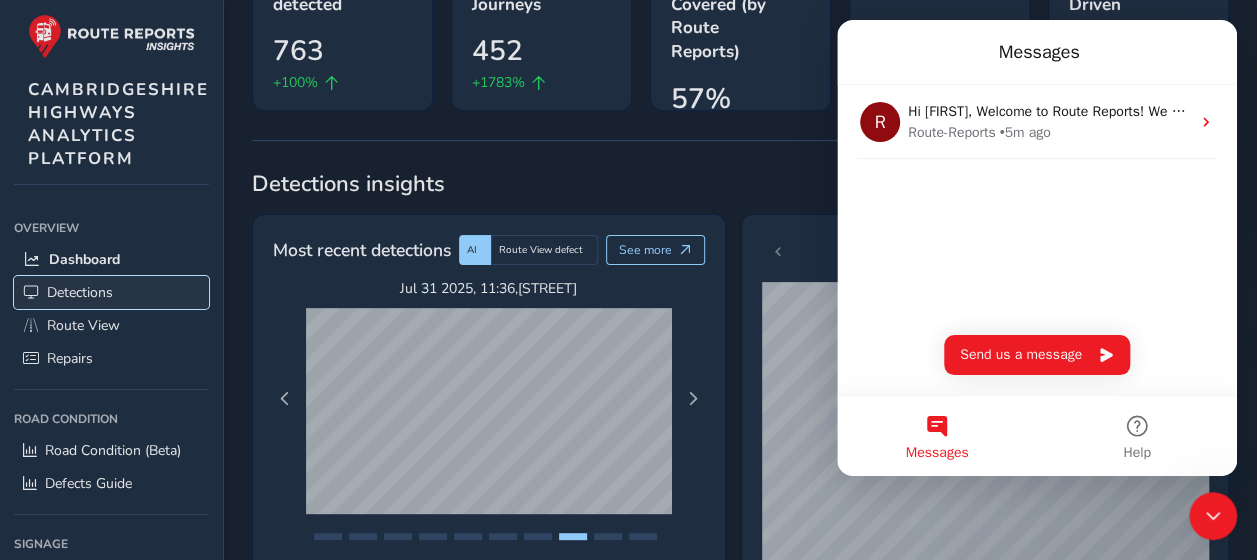 click on "Detections" at bounding box center (80, 292) 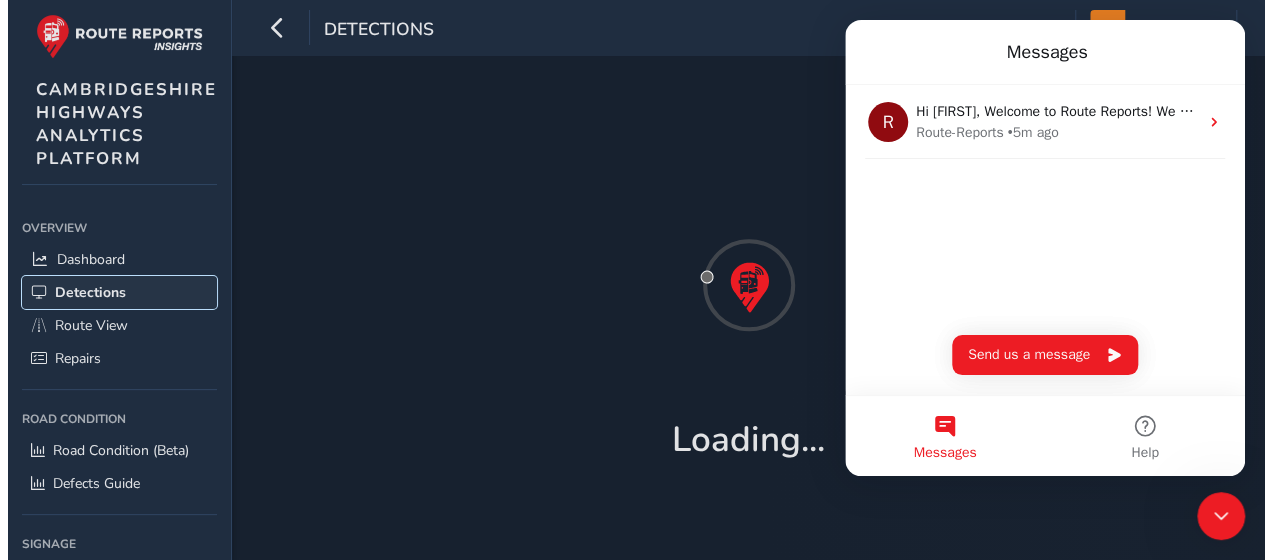 scroll, scrollTop: 0, scrollLeft: 0, axis: both 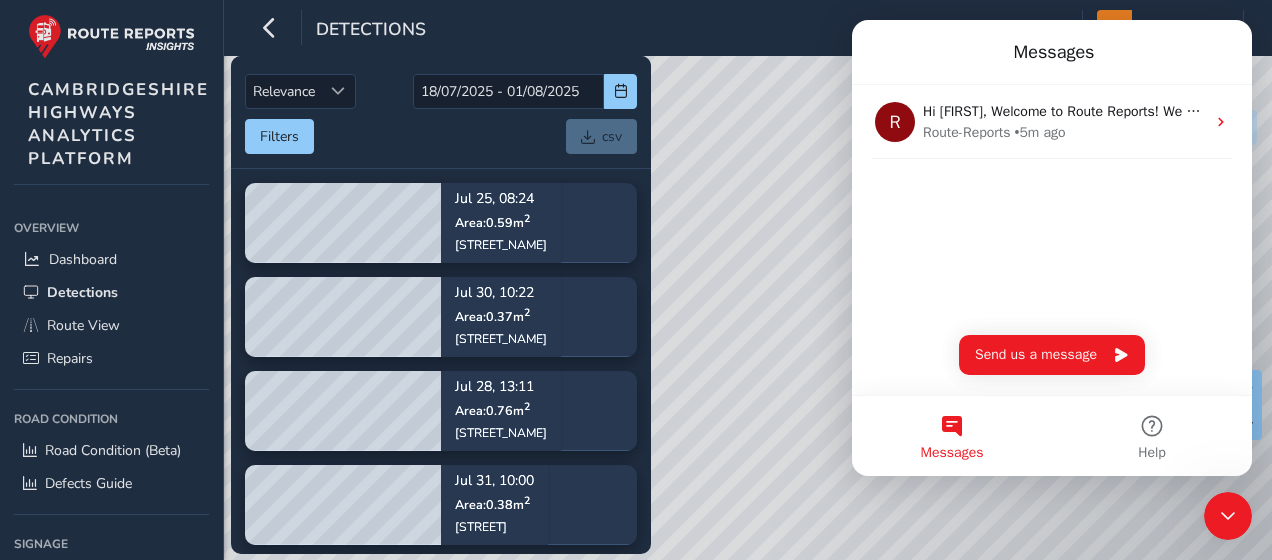 click at bounding box center (1228, 516) 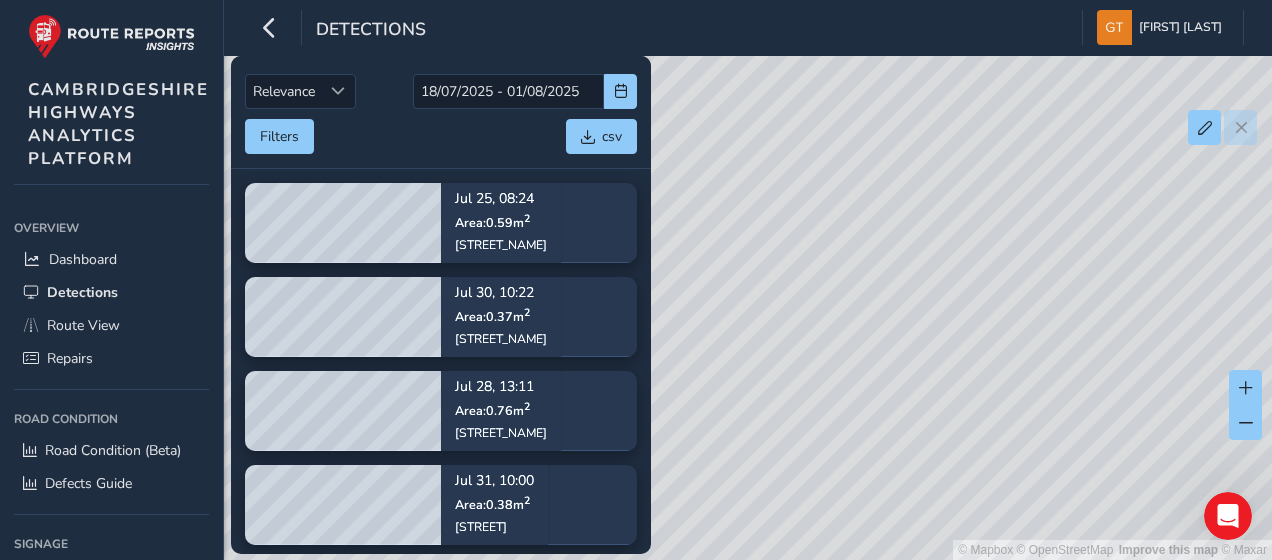 scroll, scrollTop: 0, scrollLeft: 0, axis: both 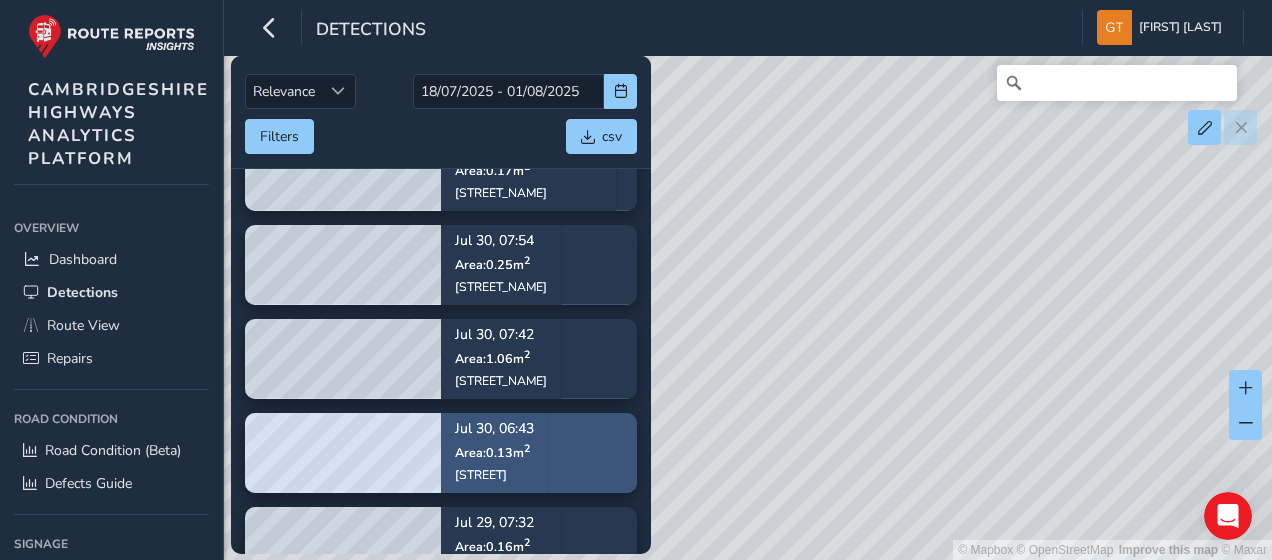 click on "[DATE], [TIME] Area:  0.13 m 2 Cambridge Road" at bounding box center (494, 452) 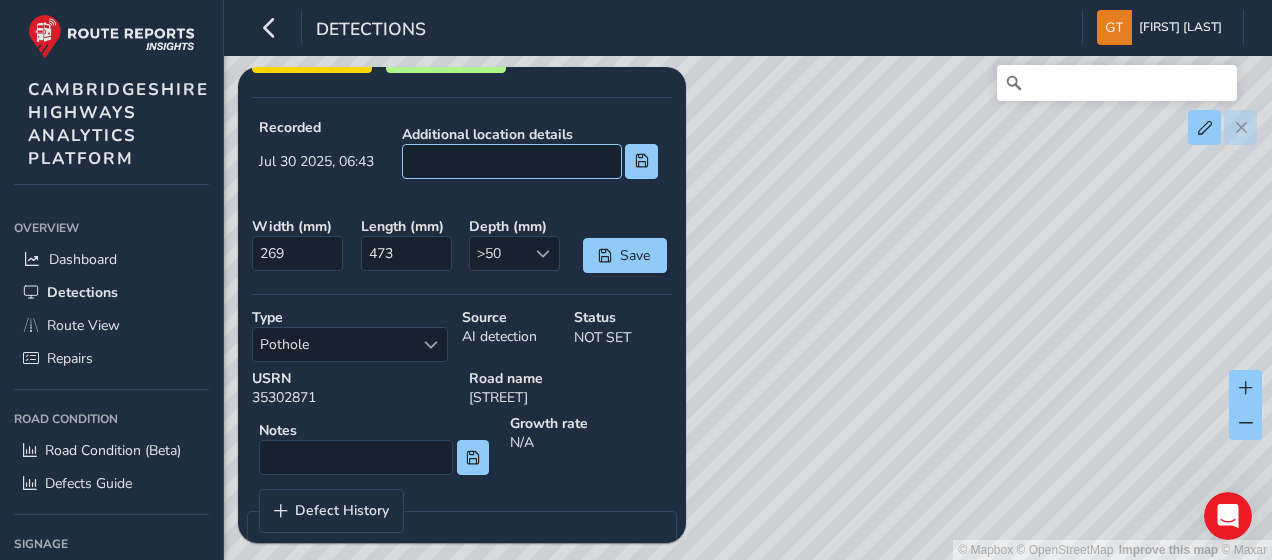 scroll, scrollTop: 480, scrollLeft: 0, axis: vertical 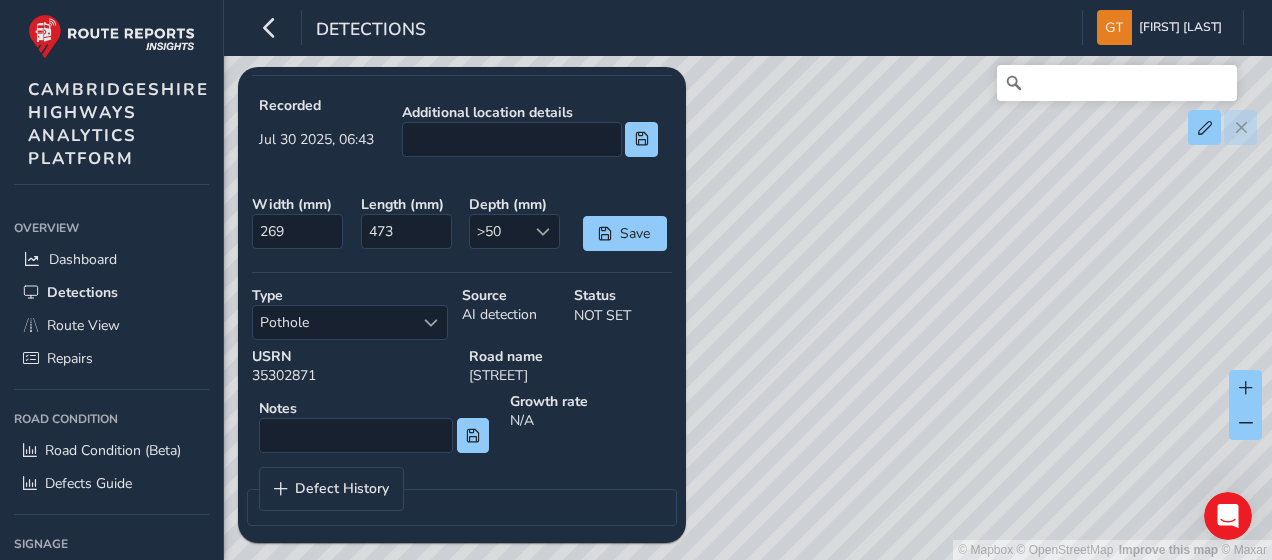 click on "© Mapbox   © OpenStreetMap   Improve this map   © Maxar" at bounding box center [636, 280] 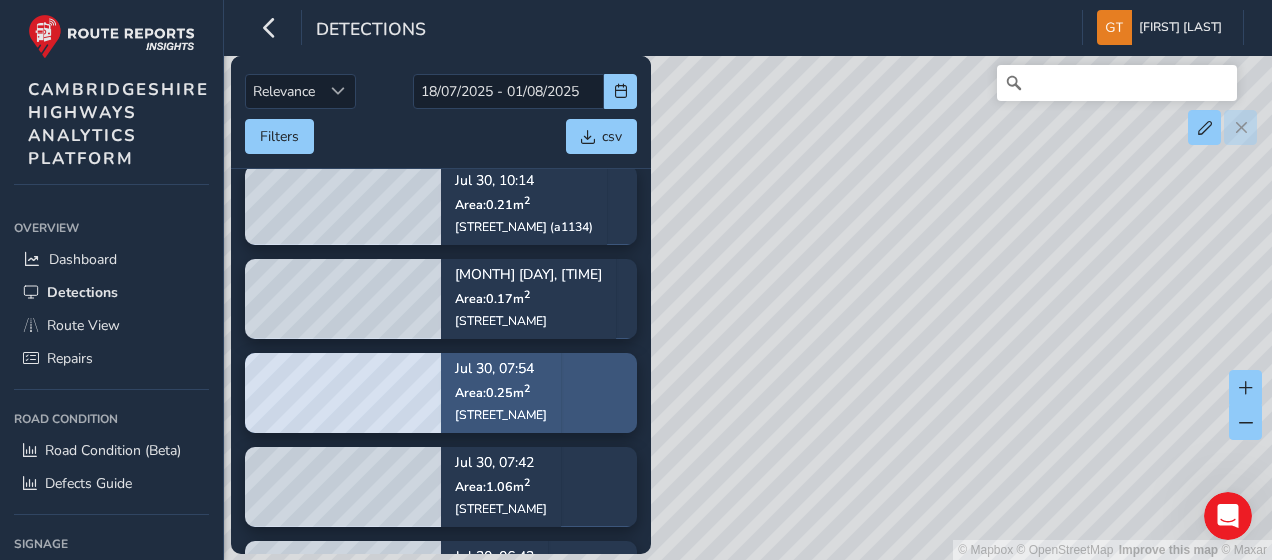 scroll, scrollTop: 4300, scrollLeft: 0, axis: vertical 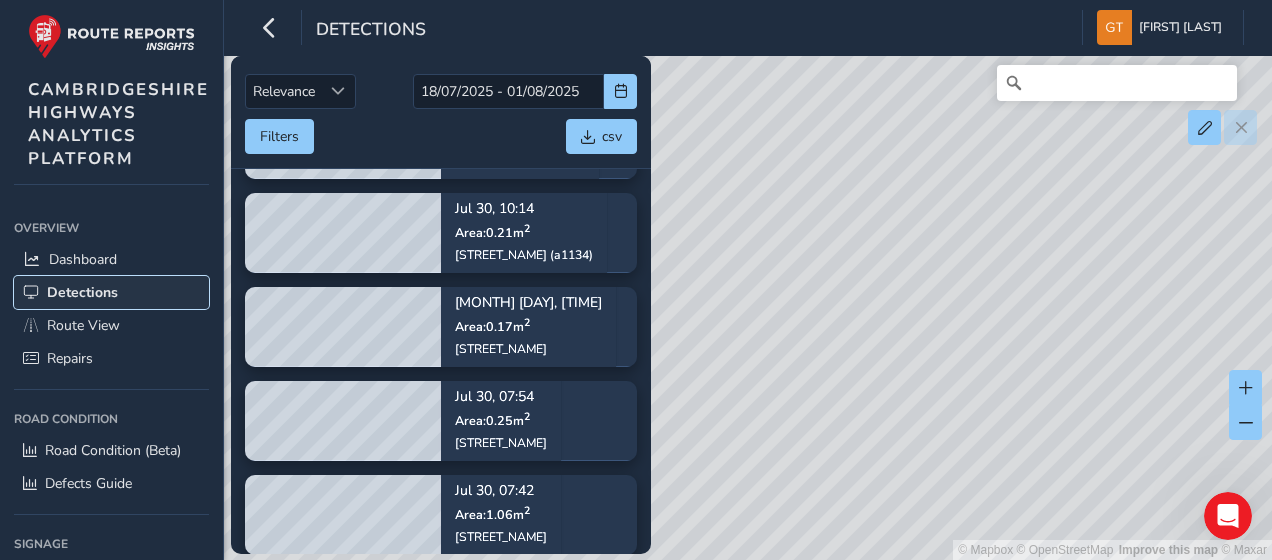 click on "Detections" at bounding box center (82, 292) 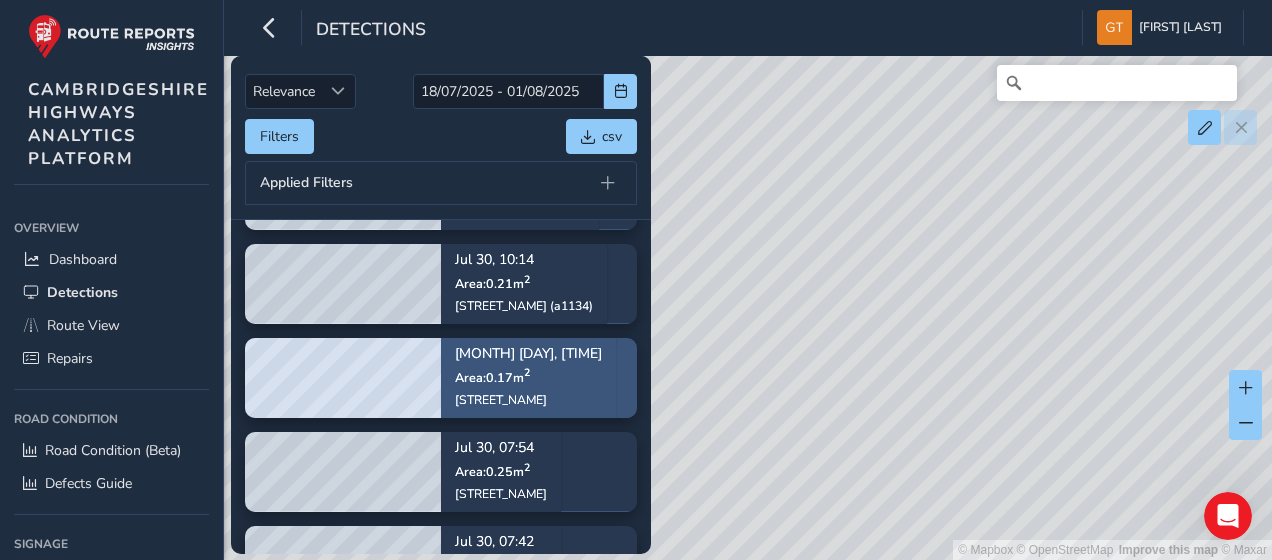 click on "2" at bounding box center (527, 372) 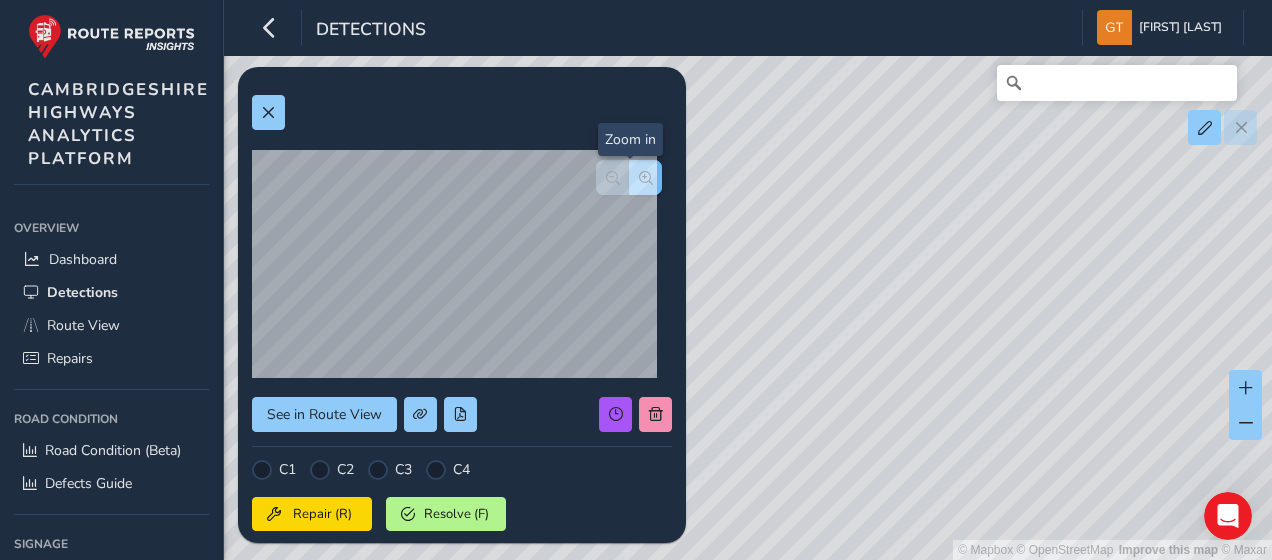 click at bounding box center (646, 178) 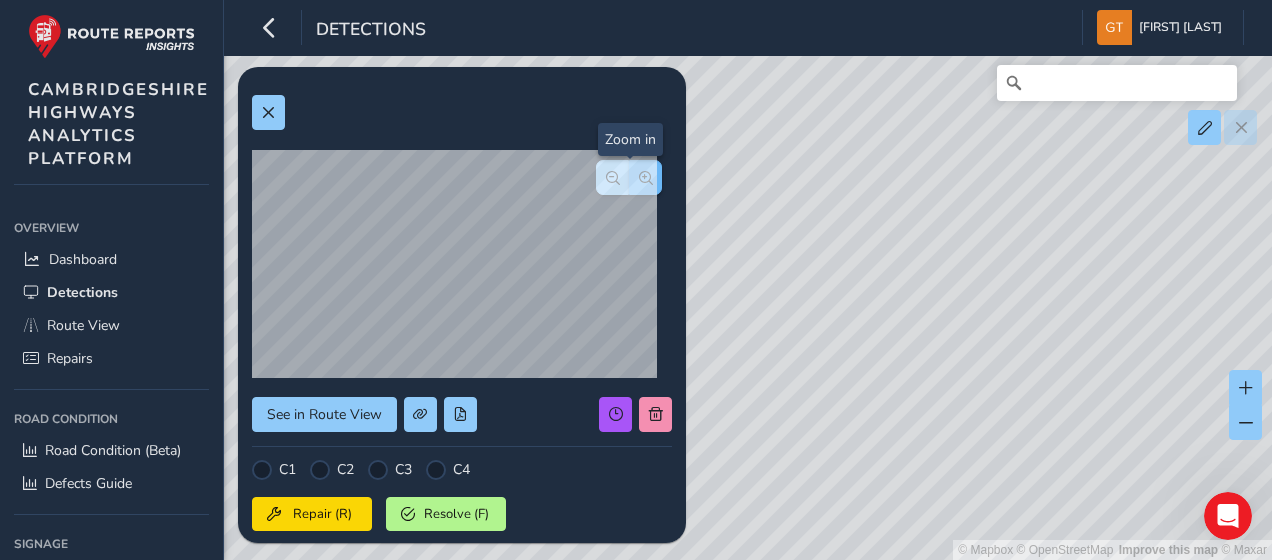 click at bounding box center (646, 178) 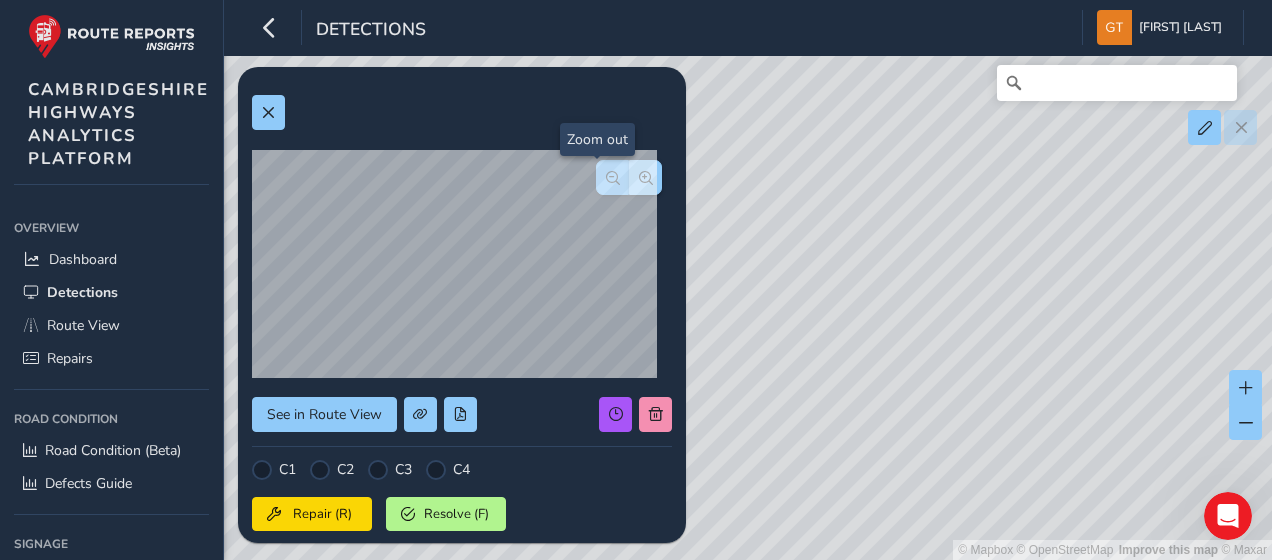 click at bounding box center (613, 178) 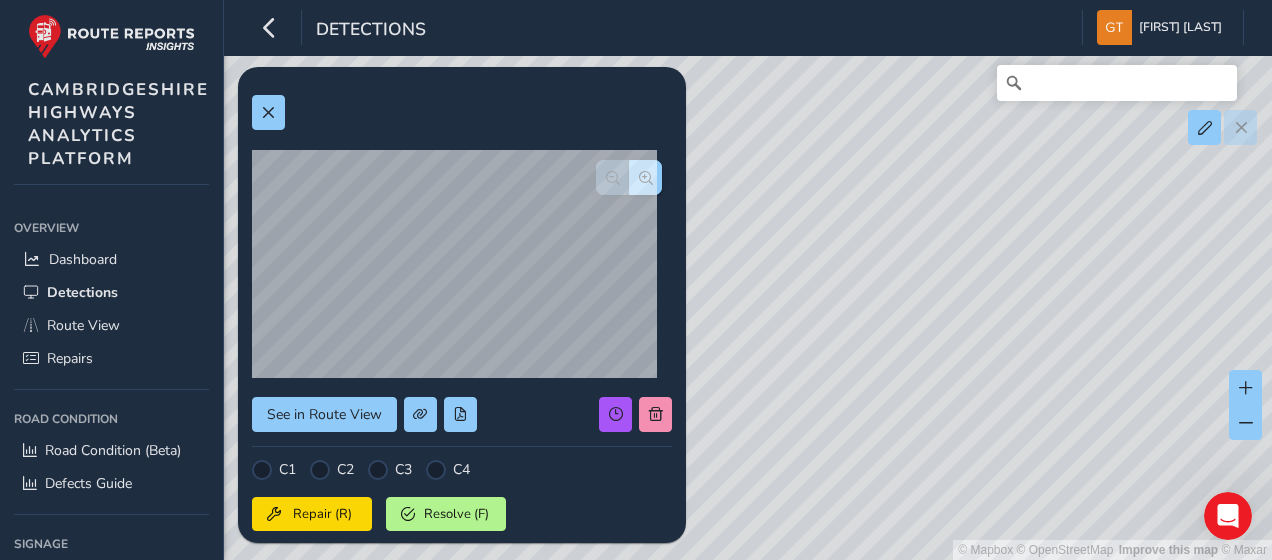 click at bounding box center [629, 177] 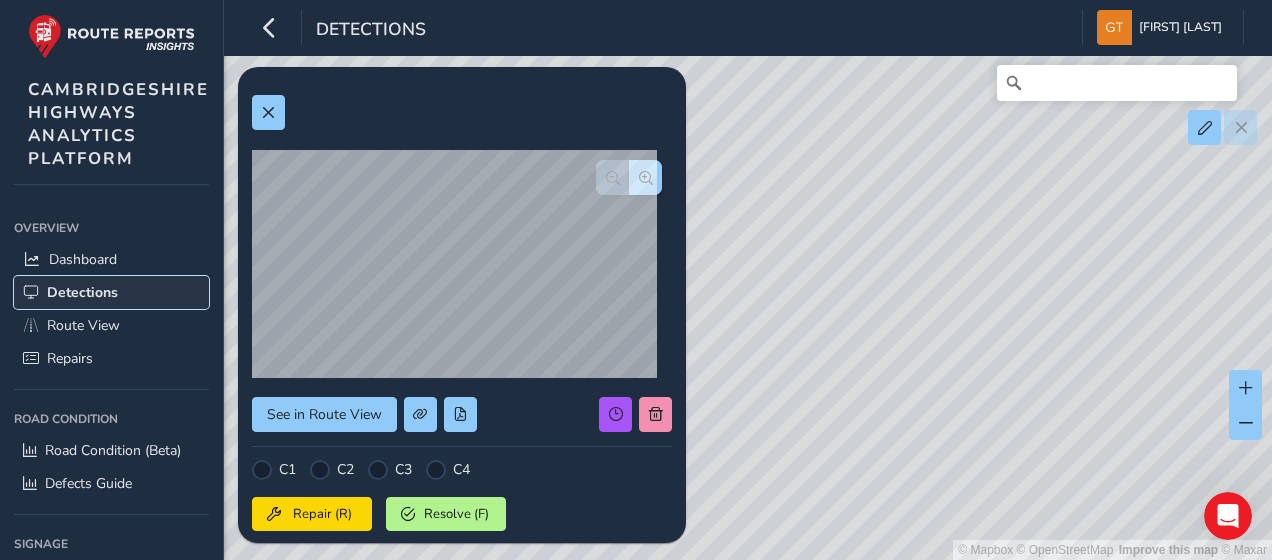click on "Detections" at bounding box center [82, 292] 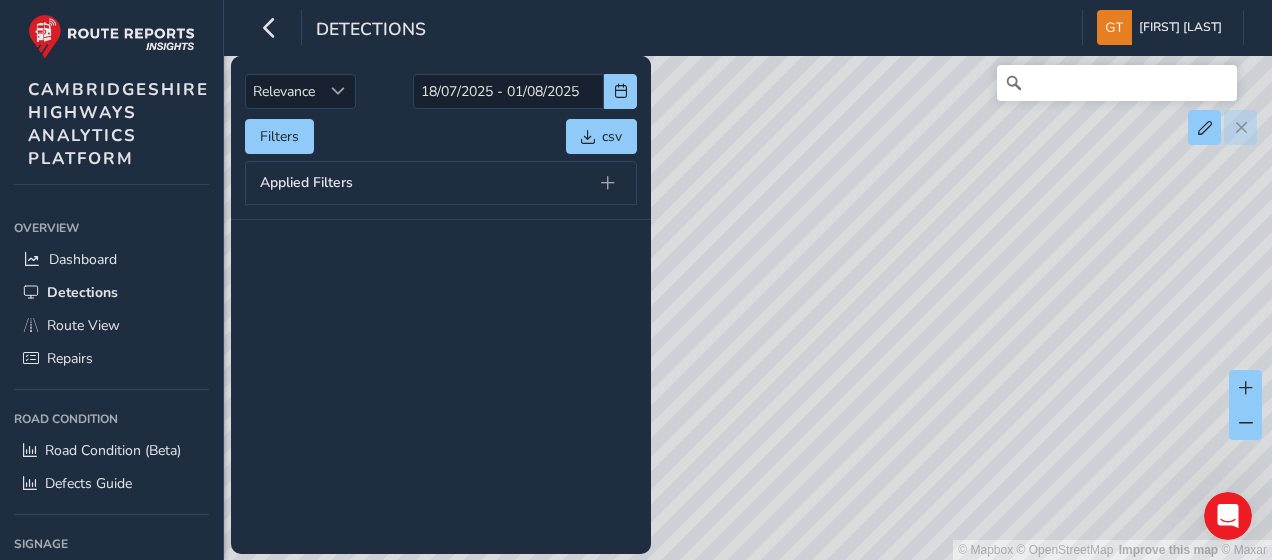 drag, startPoint x: 862, startPoint y: 456, endPoint x: 934, endPoint y: 308, distance: 164.58432 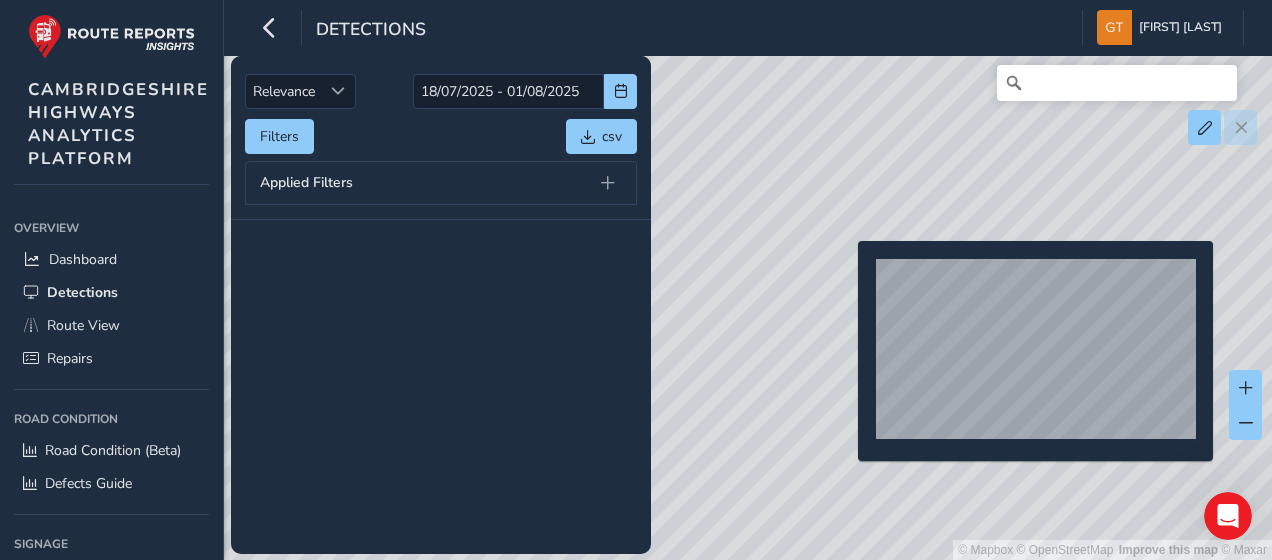 click on "© Mapbox   © OpenStreetMap   Improve this map   © Maxar" at bounding box center [636, 280] 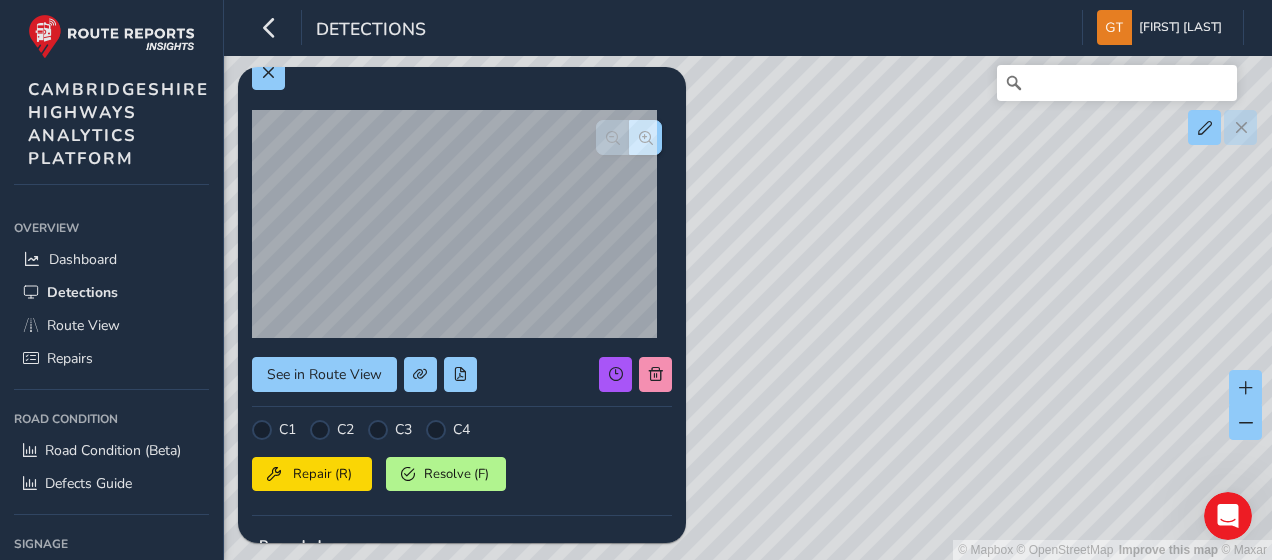 scroll, scrollTop: 0, scrollLeft: 0, axis: both 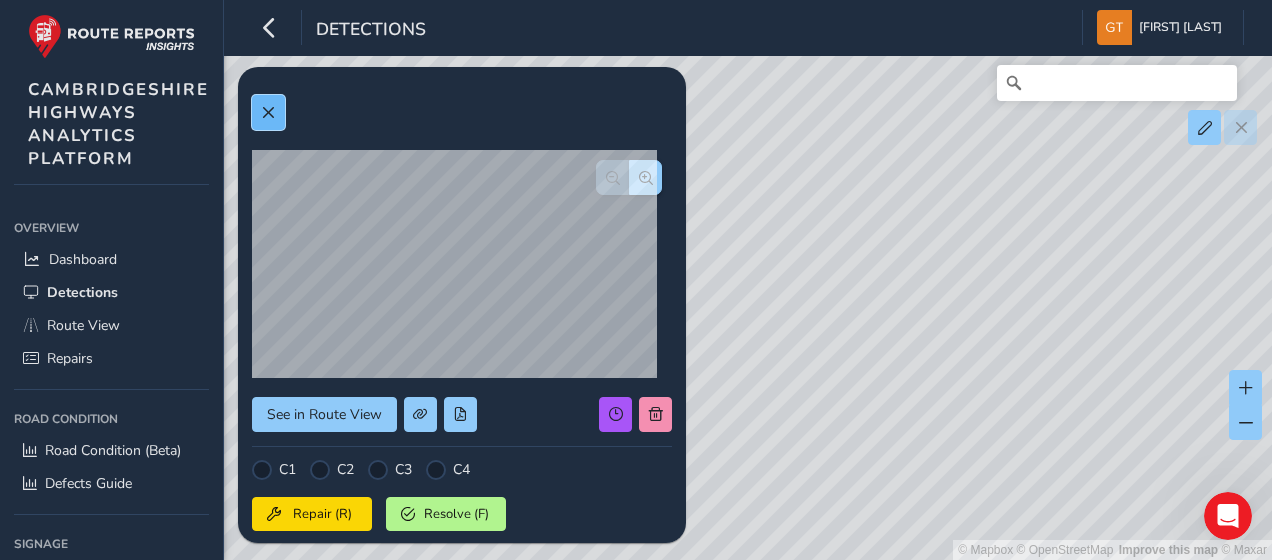 click at bounding box center (268, 112) 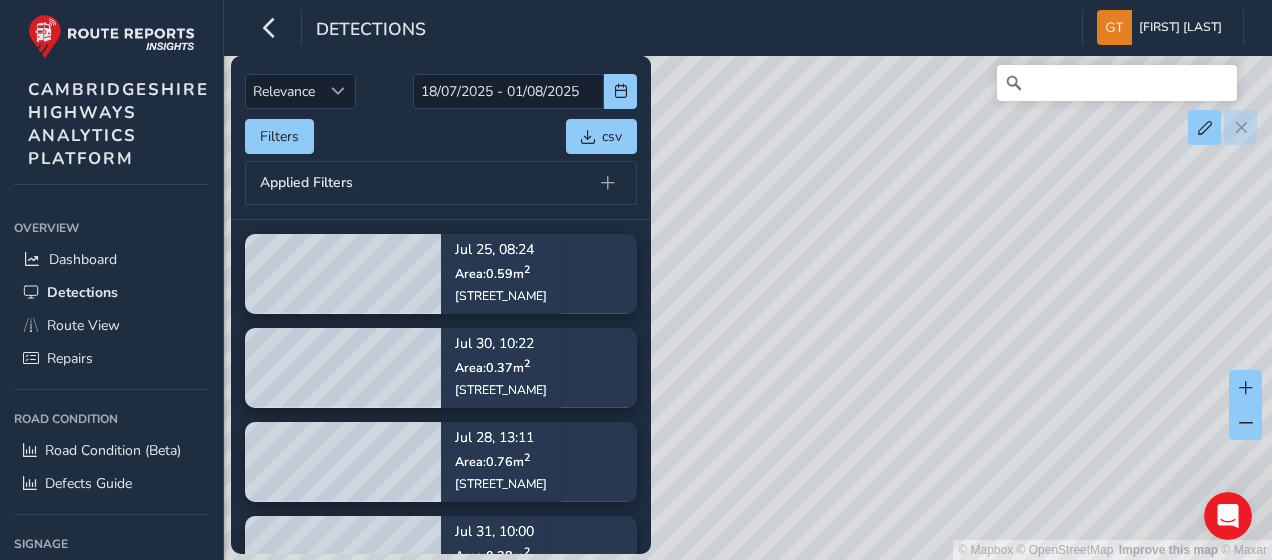 click on "© Mapbox   © OpenStreetMap   Improve this map   © Maxar" at bounding box center (636, 280) 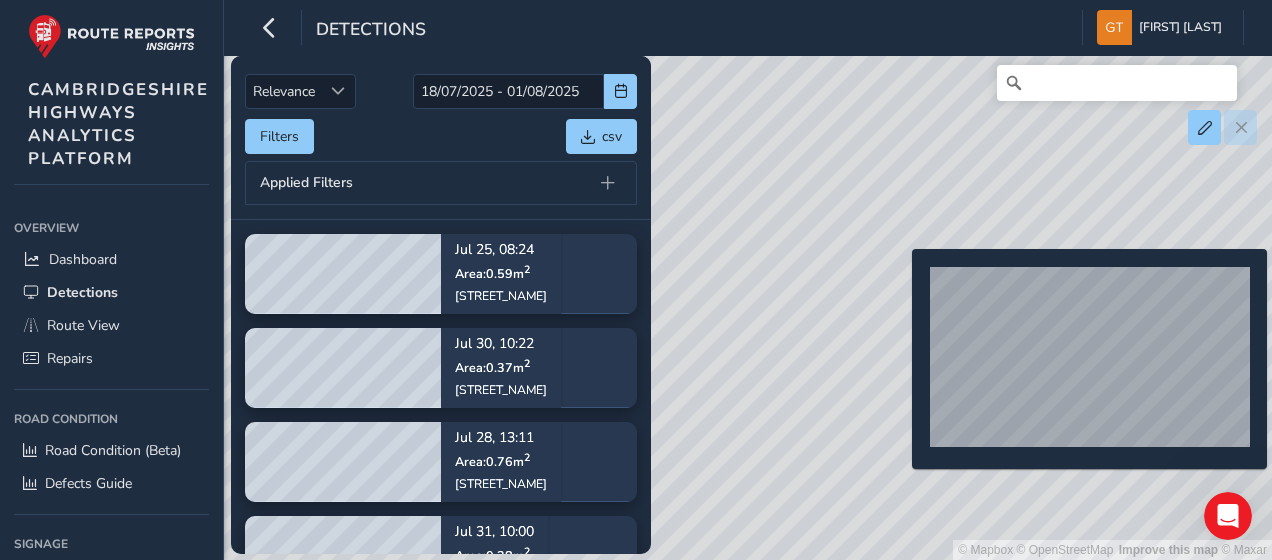 click on "© Mapbox   © OpenStreetMap   Improve this map   © Maxar" at bounding box center [636, 280] 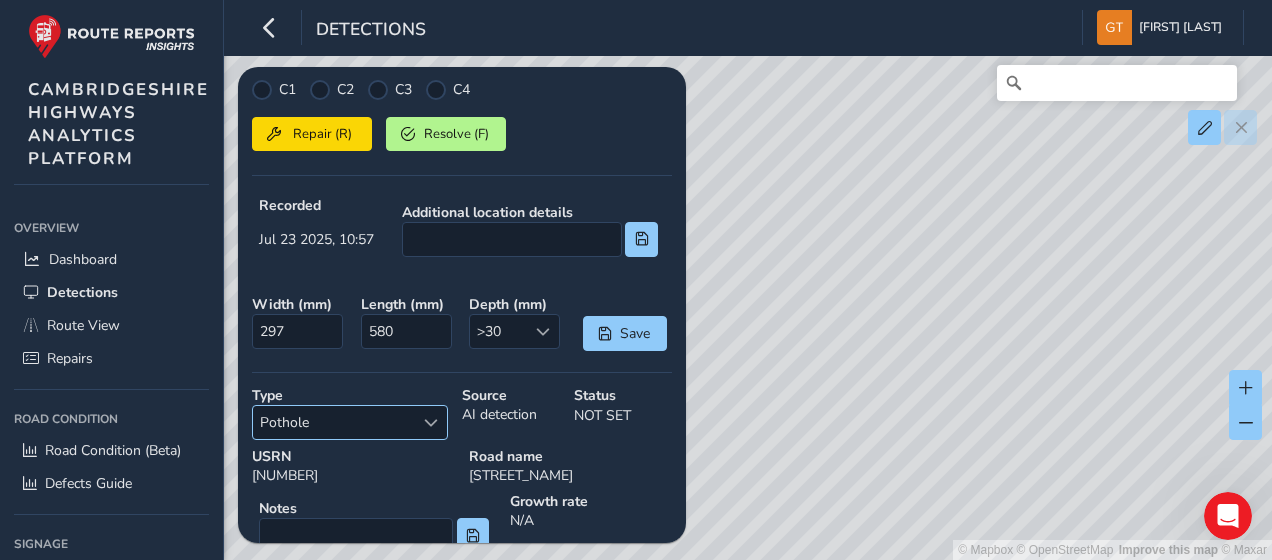 scroll, scrollTop: 0, scrollLeft: 0, axis: both 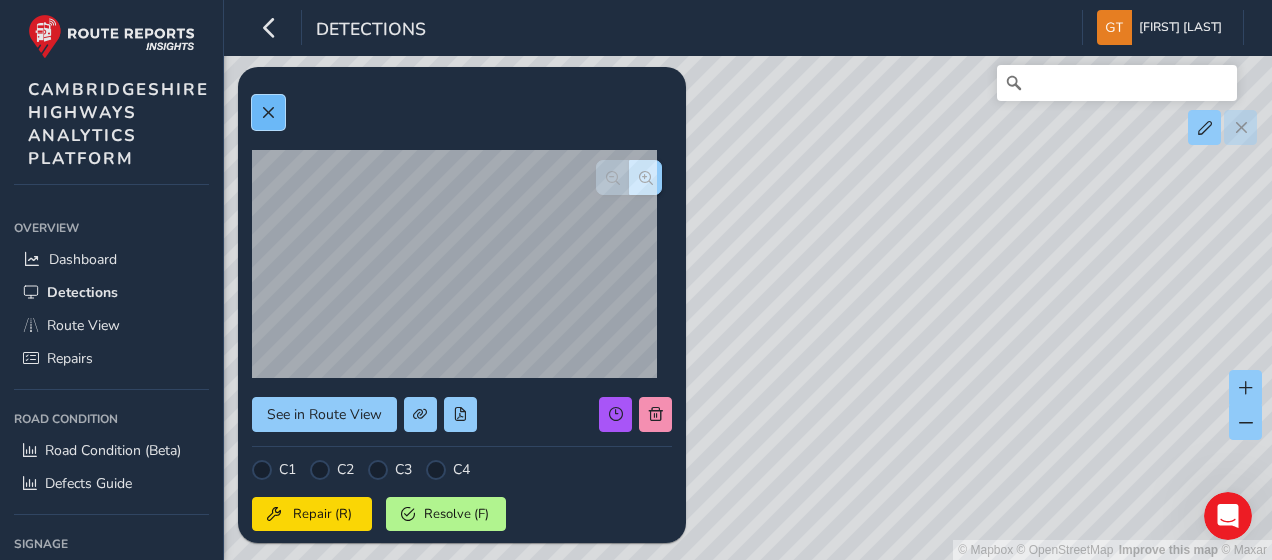 click at bounding box center [268, 113] 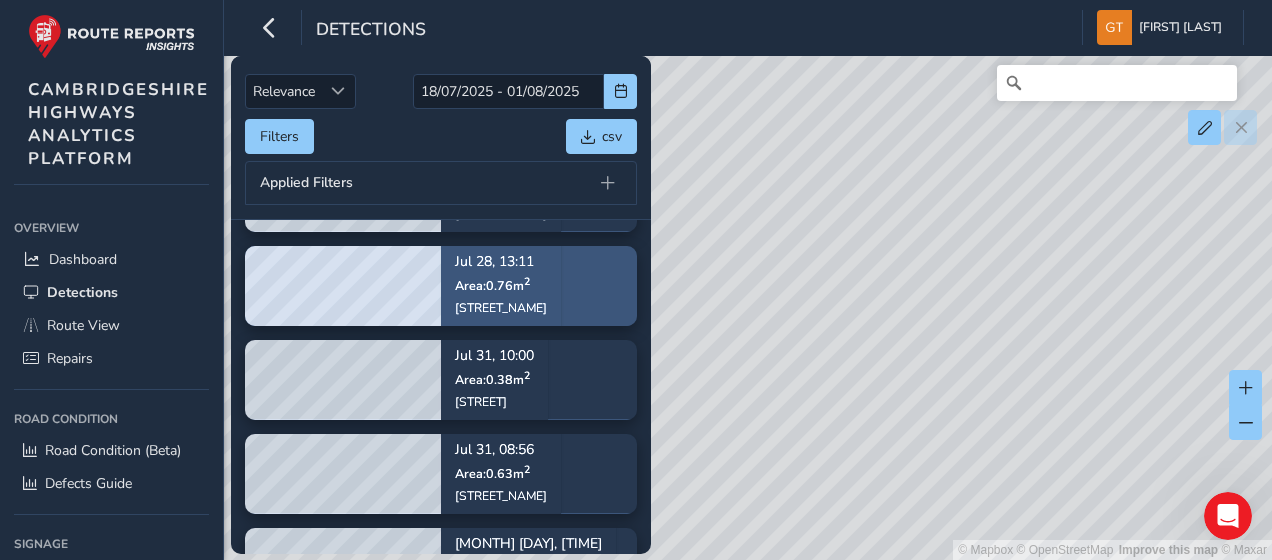 scroll, scrollTop: 200, scrollLeft: 0, axis: vertical 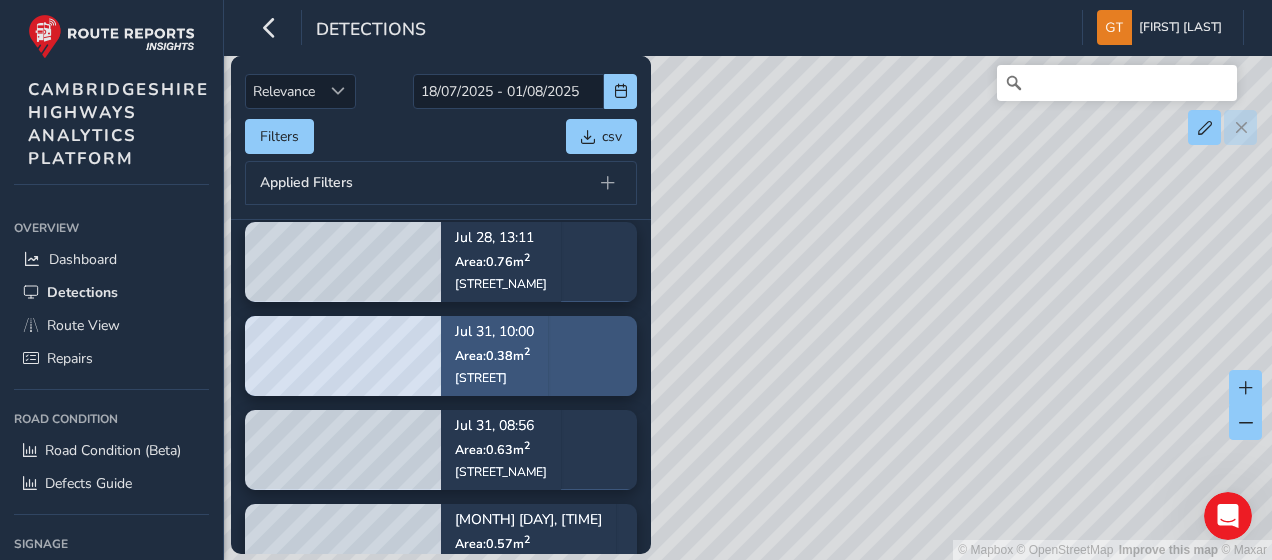 click on "Area:  0.38 m 2" at bounding box center (494, 354) 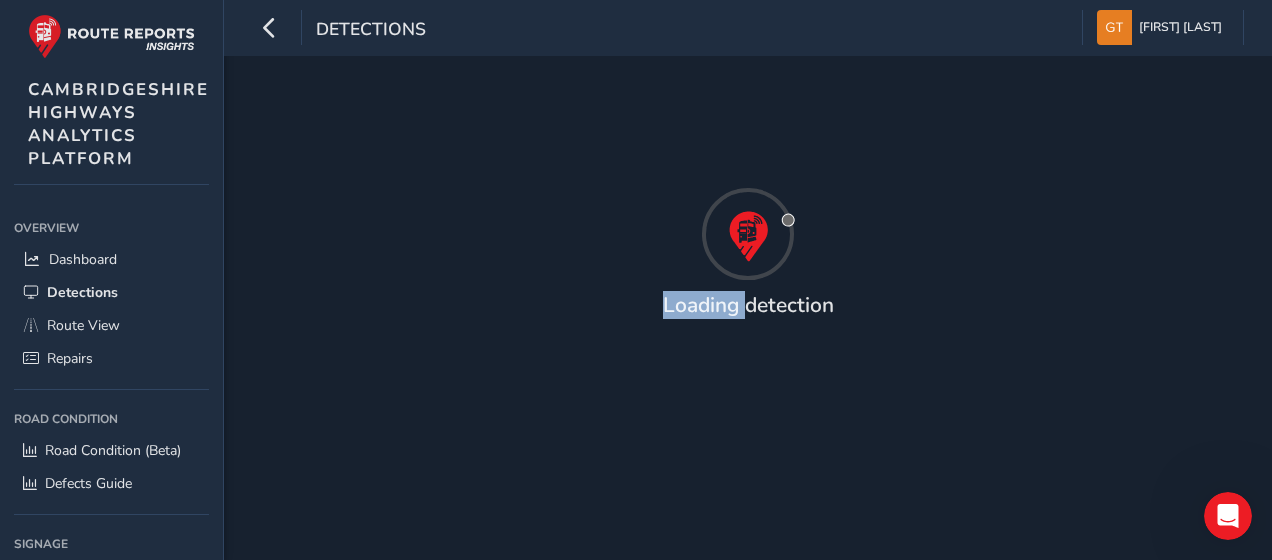 click on "Loading detection" at bounding box center (748, 308) 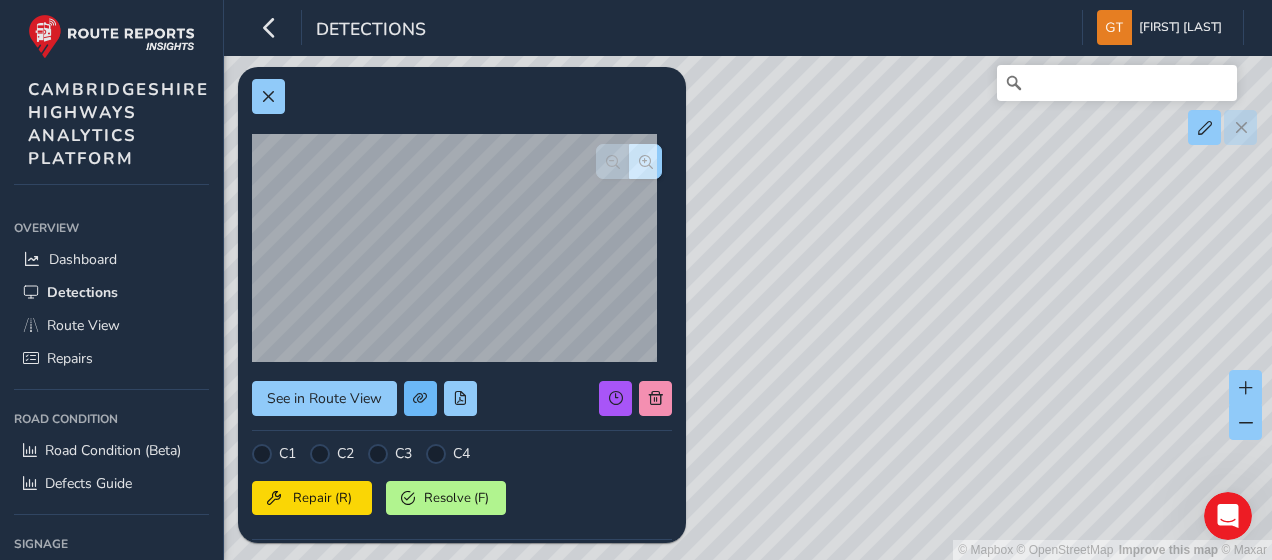 scroll, scrollTop: 0, scrollLeft: 0, axis: both 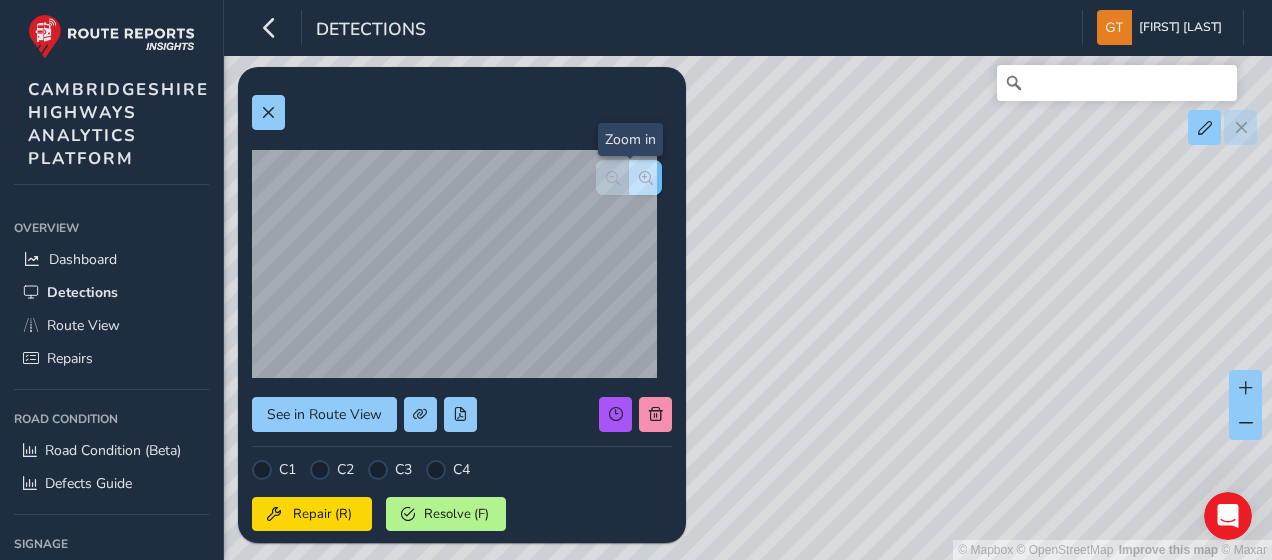 click at bounding box center [646, 178] 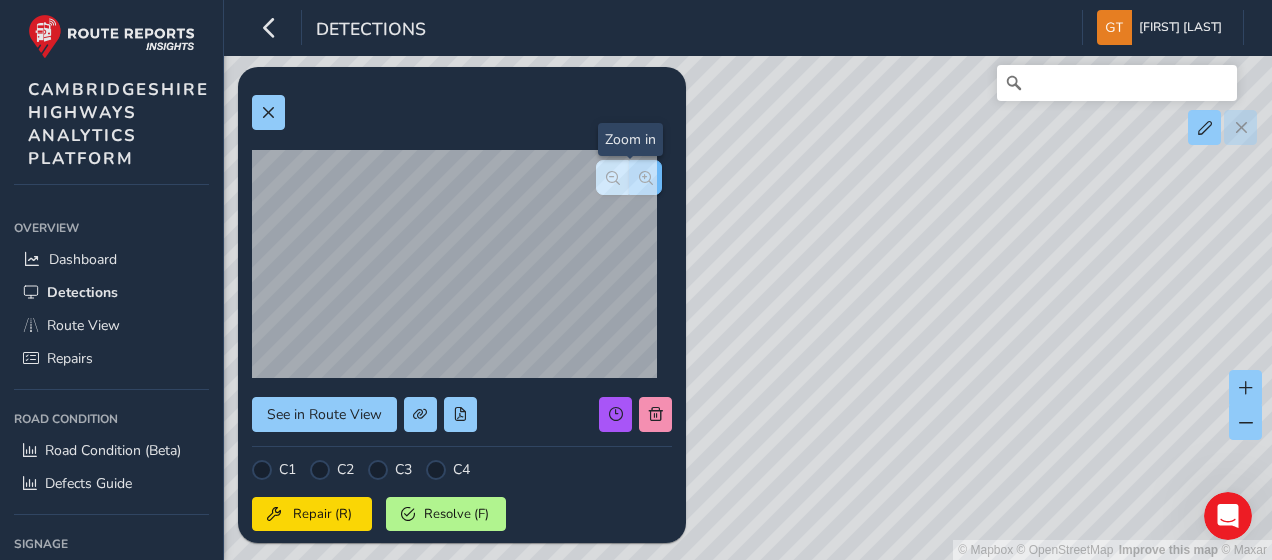 click at bounding box center [646, 178] 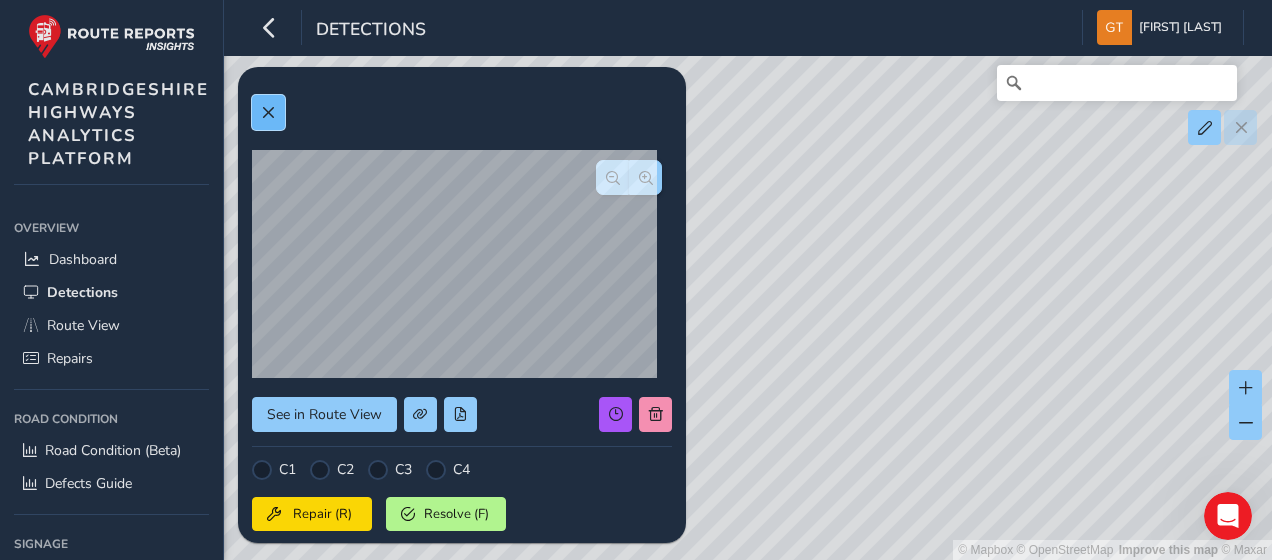 click at bounding box center (268, 112) 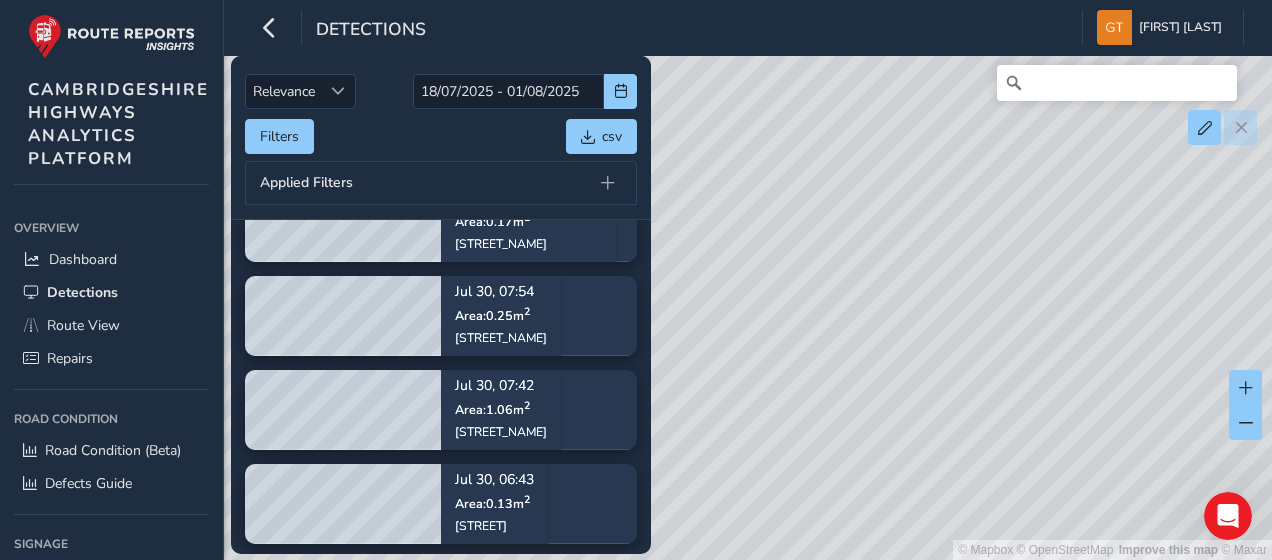 scroll, scrollTop: 4500, scrollLeft: 0, axis: vertical 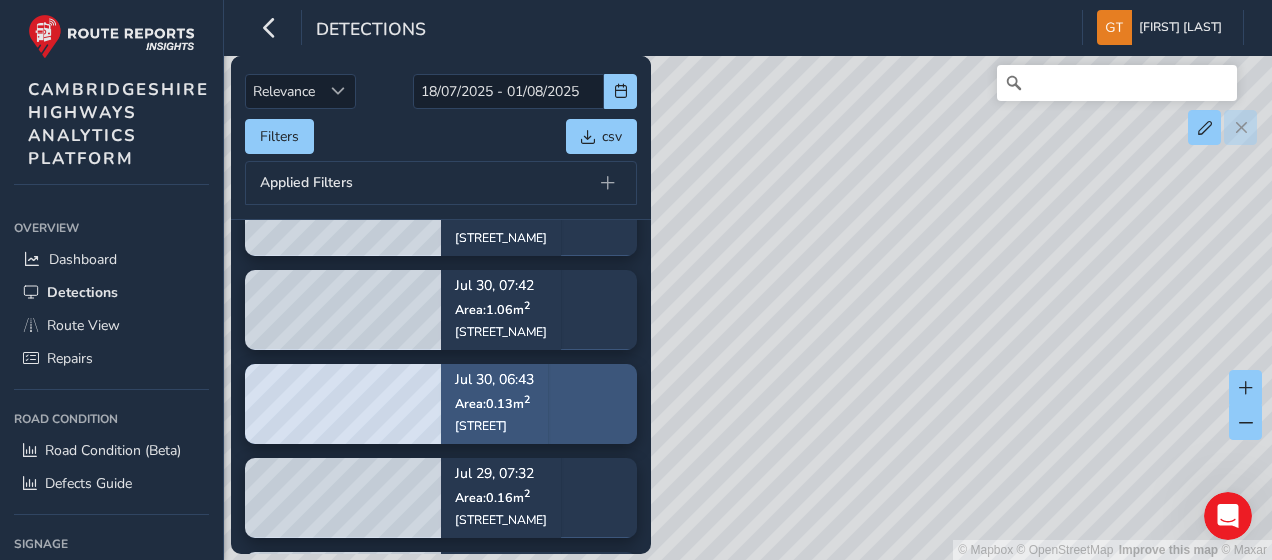 click on "[MONTH] [DAY], [TIME]" at bounding box center (494, 380) 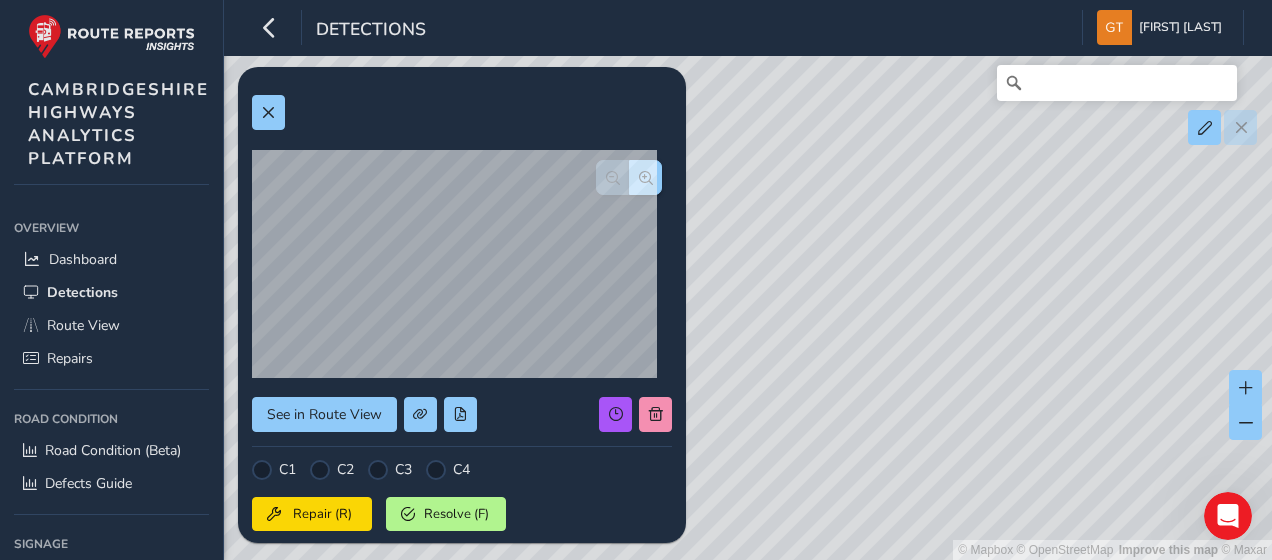 drag, startPoint x: 937, startPoint y: 442, endPoint x: 1018, endPoint y: 245, distance: 213.00235 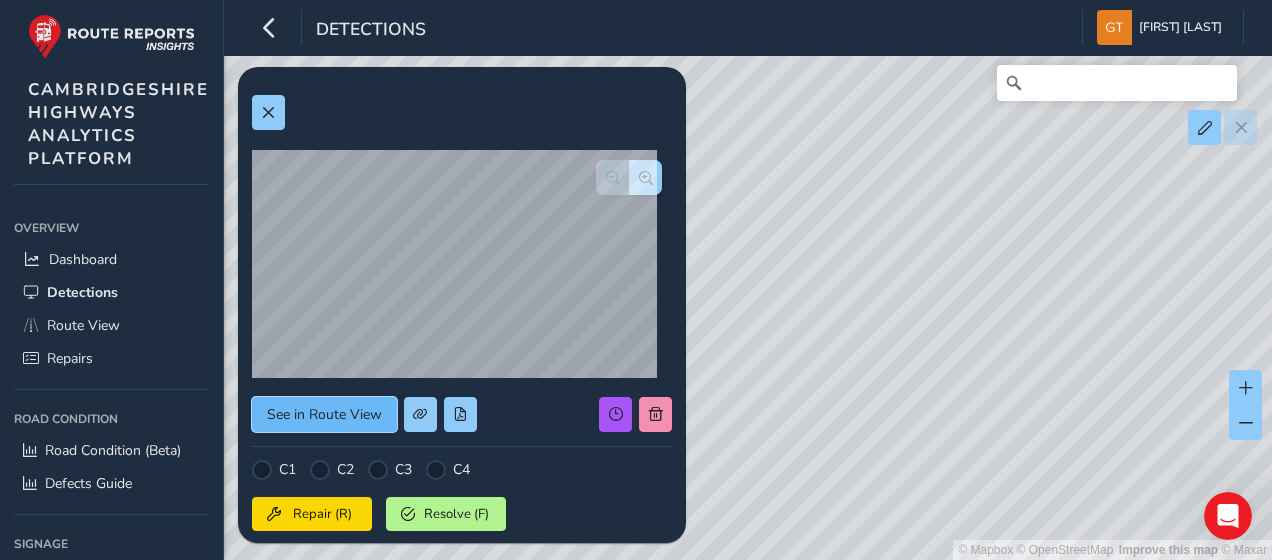 click on "See in Route View" at bounding box center (324, 414) 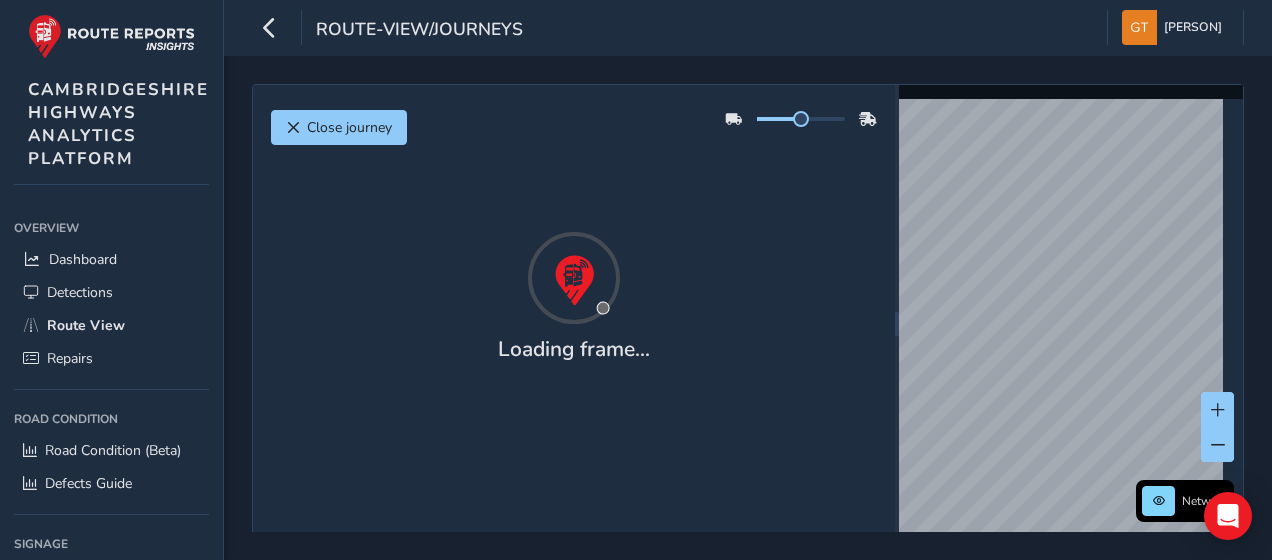 scroll, scrollTop: 0, scrollLeft: 0, axis: both 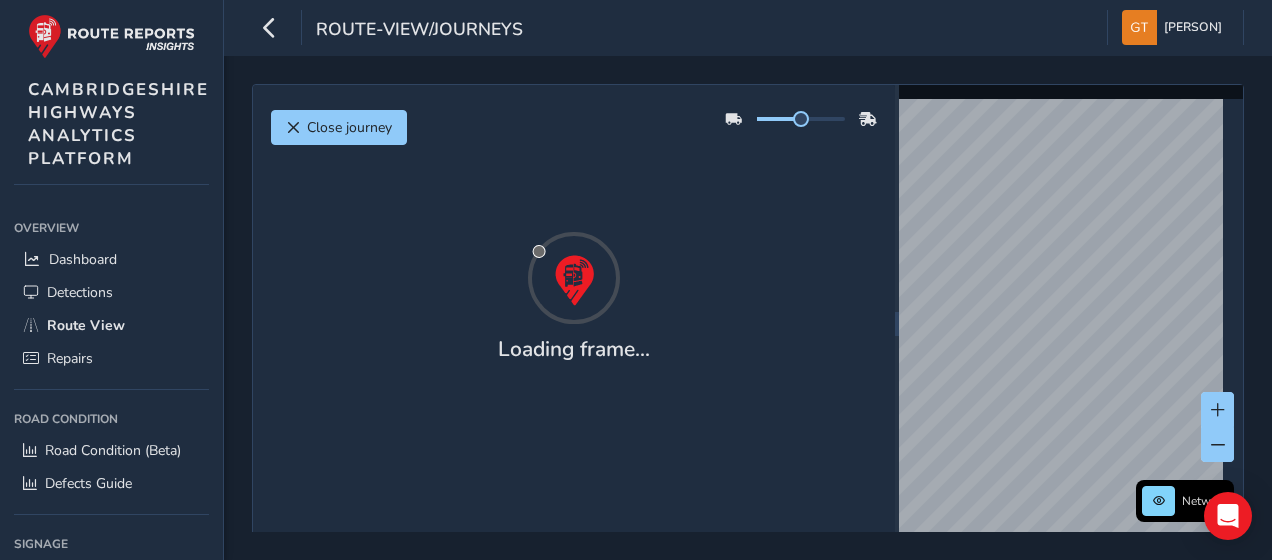 click on "Close journey Loading frame...   Network     © Mapbox   © OpenStreetMap   Improve this map   © Maxar" at bounding box center [748, 324] 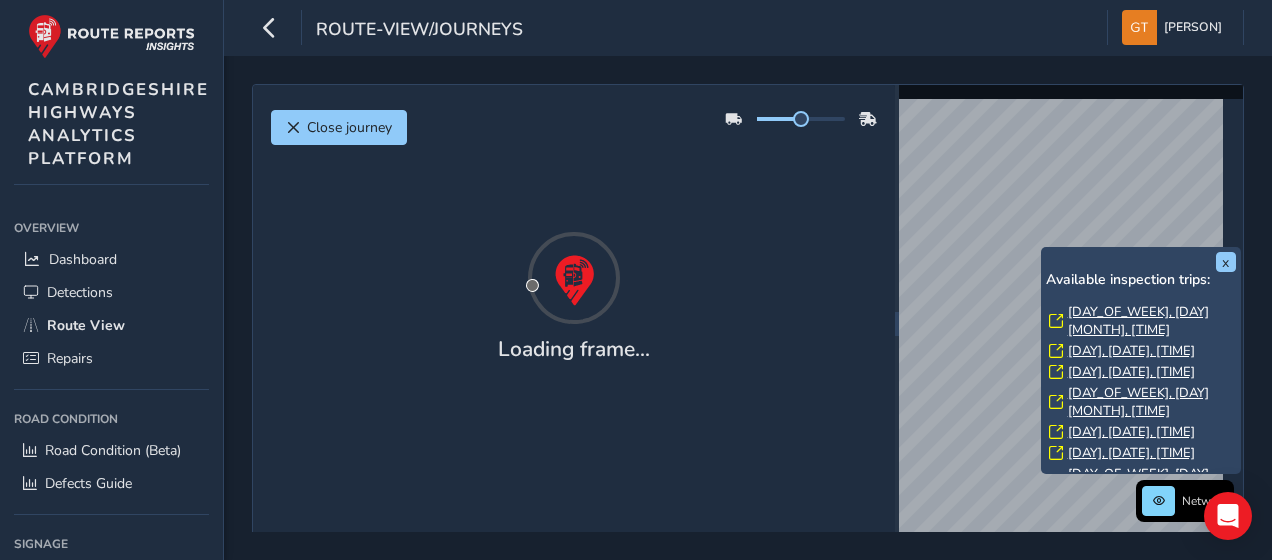 click on "[DAY], [DATE], [TIME]" at bounding box center [1131, 351] 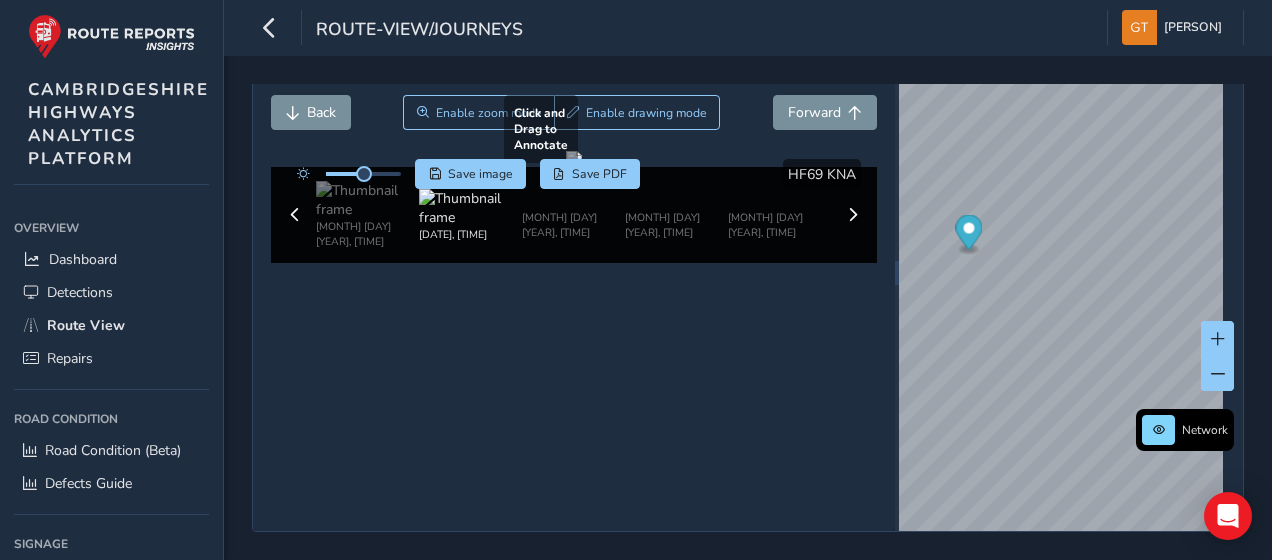 scroll, scrollTop: 122, scrollLeft: 0, axis: vertical 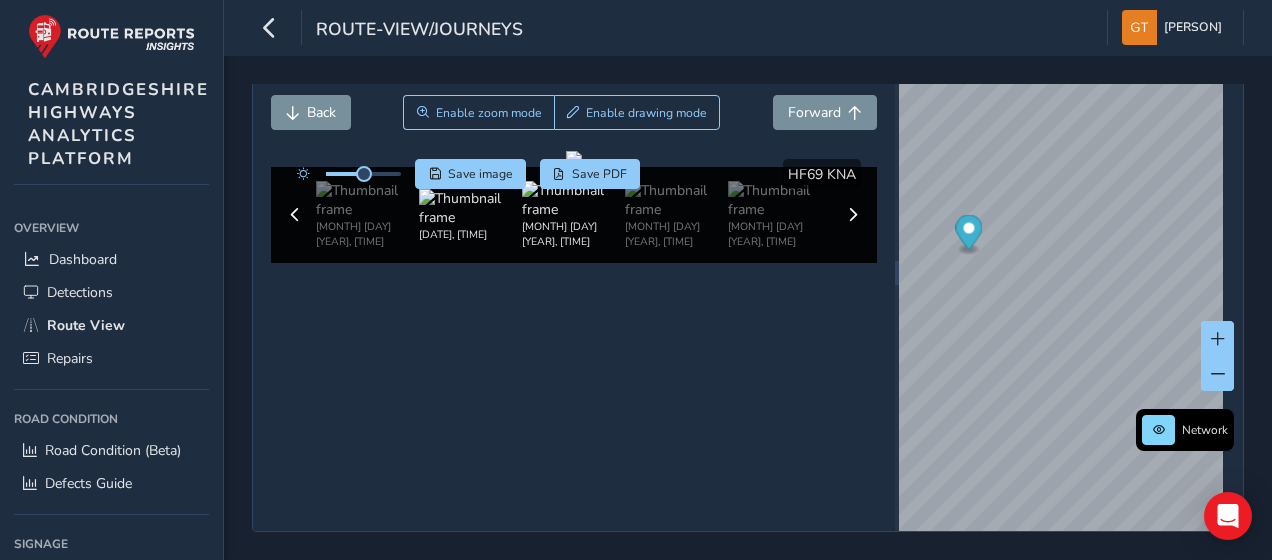 click at bounding box center (573, 200) 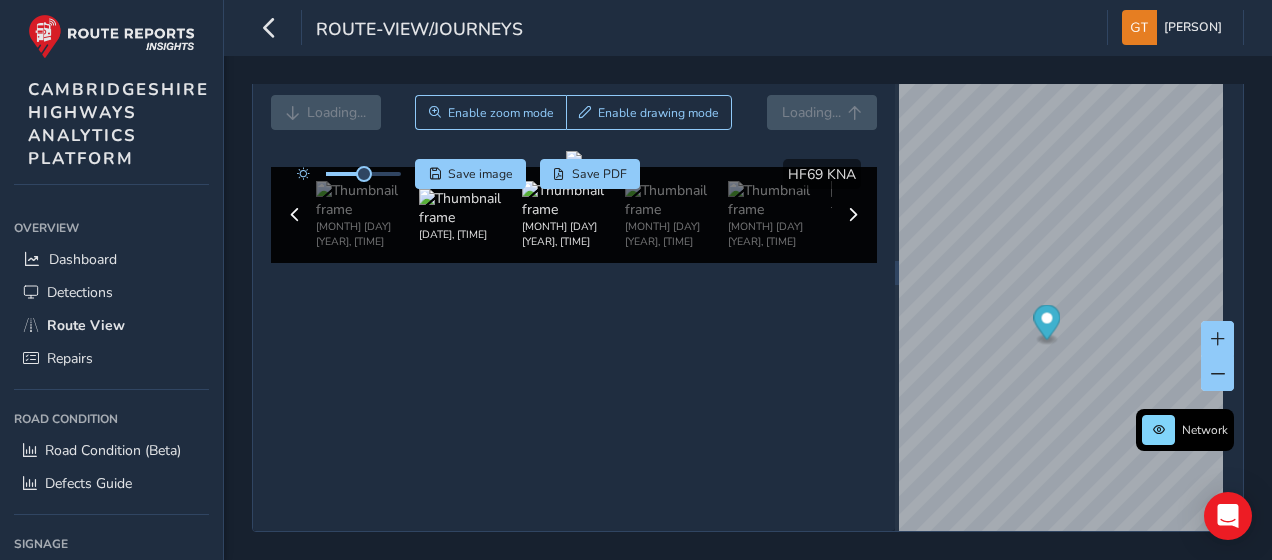 click at bounding box center [573, 200] 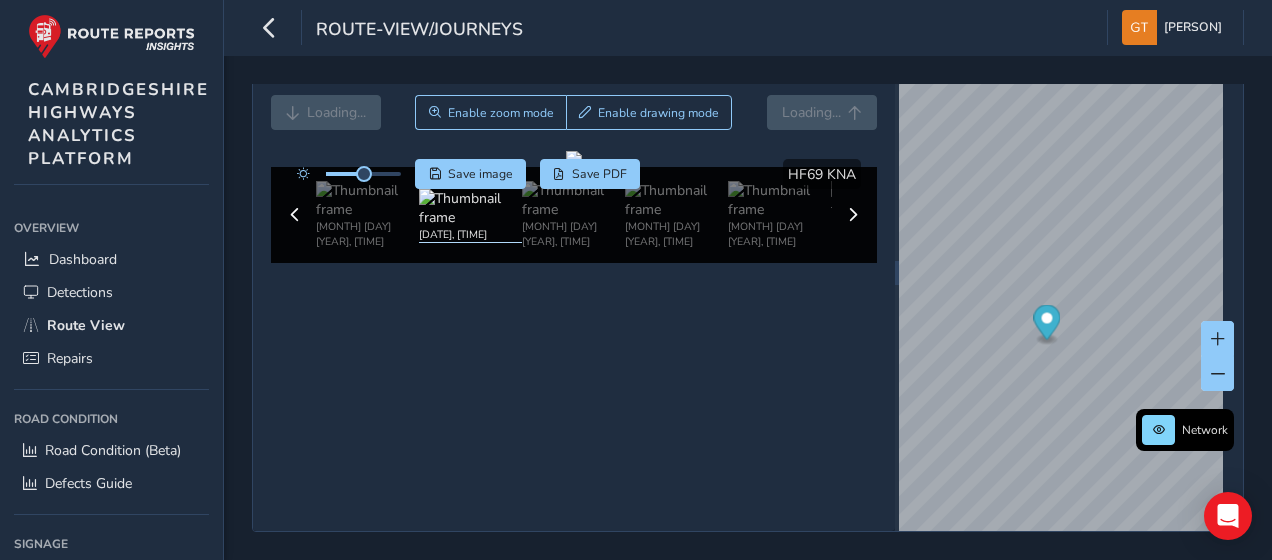 click at bounding box center [470, 208] 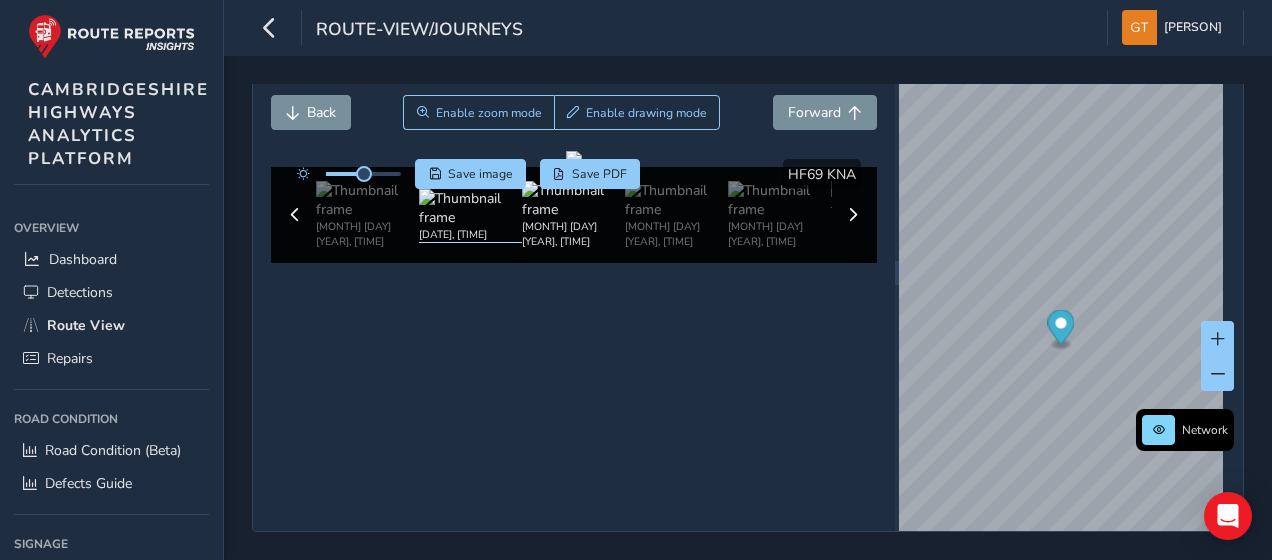 click at bounding box center (470, 208) 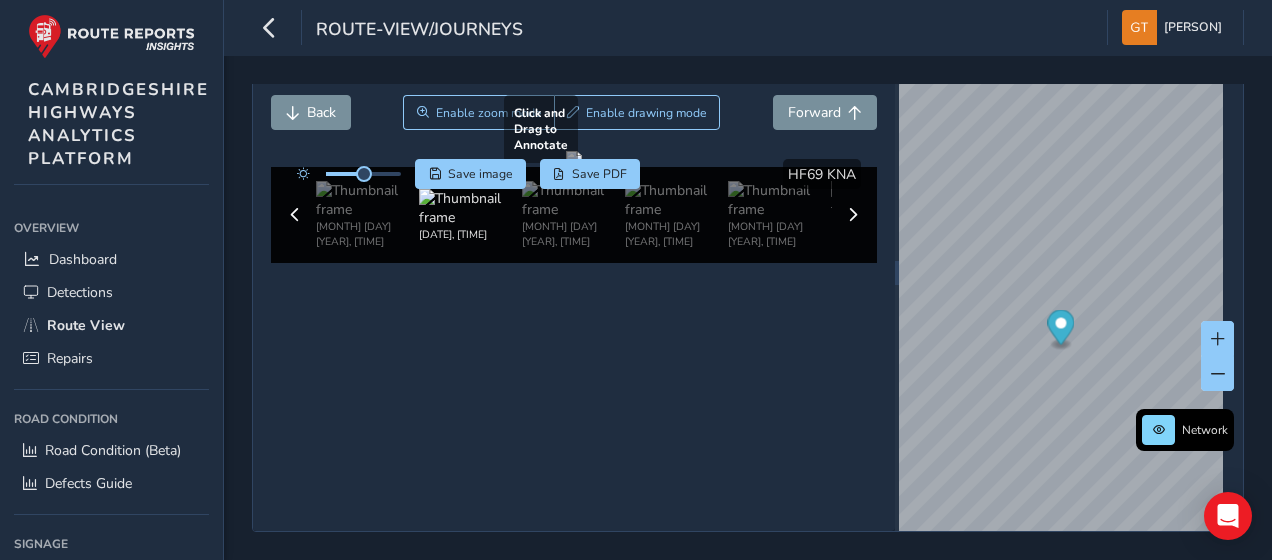 click at bounding box center [574, 159] 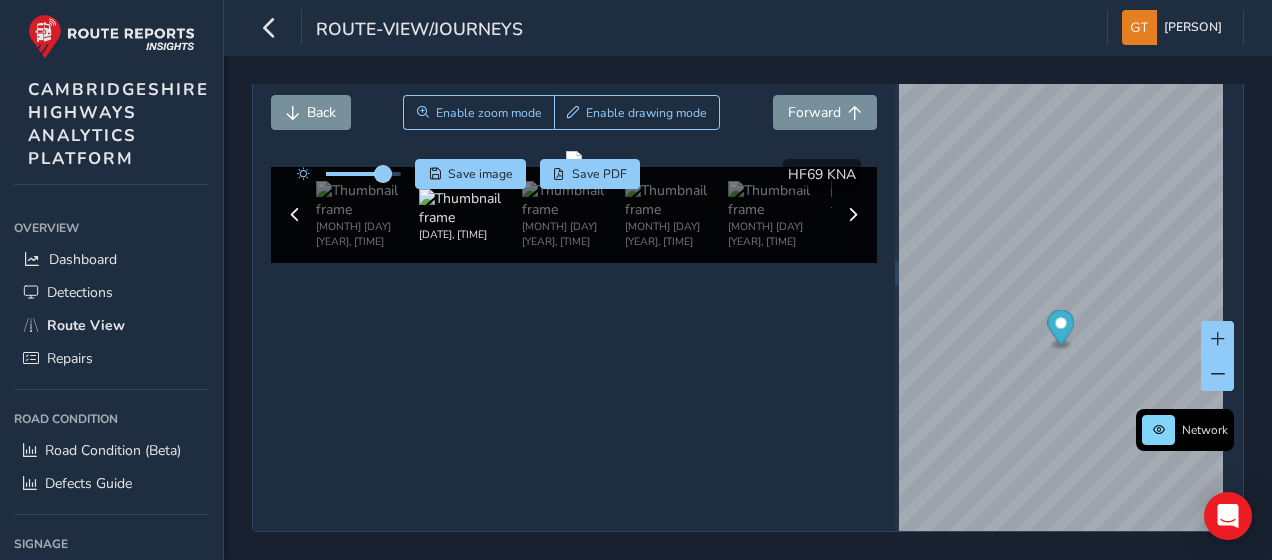 drag, startPoint x: 364, startPoint y: 124, endPoint x: 382, endPoint y: 127, distance: 18.248287 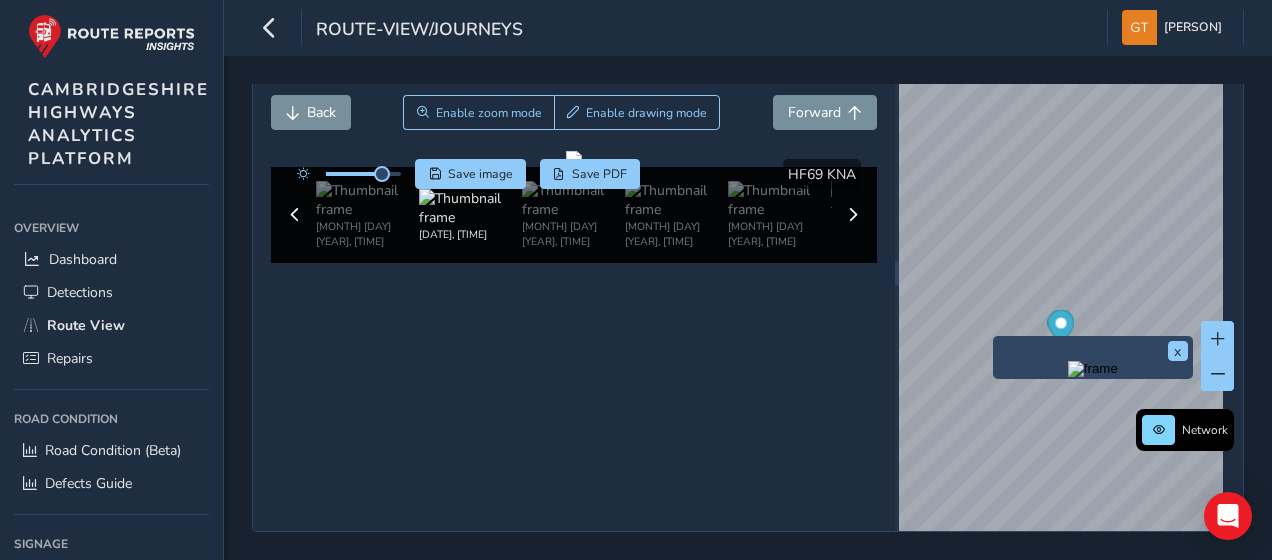 click on "x" at bounding box center [1093, 357] 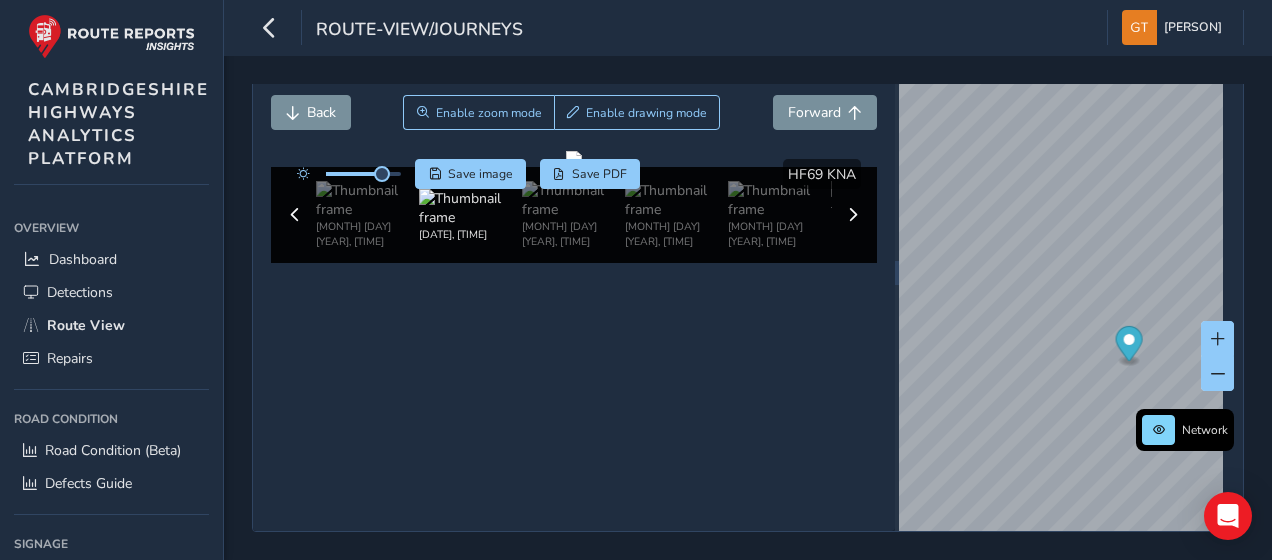 drag, startPoint x: 946, startPoint y: 260, endPoint x: 1128, endPoint y: 289, distance: 184.29596 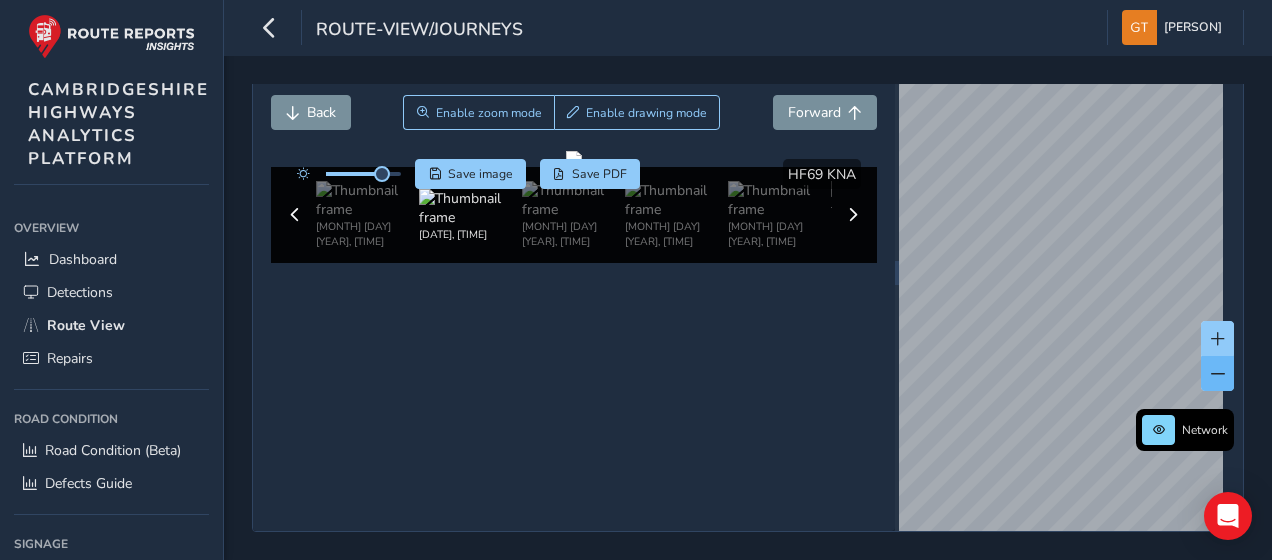 click on "Network     [MONTH] [DAY] [YEAR] ASSET NO. 35302871  | HF69 KNA  | [ROAD NAME] © Mapbox   © OpenStreetMap   Improve this map   © Maxar" at bounding box center (1071, 272) 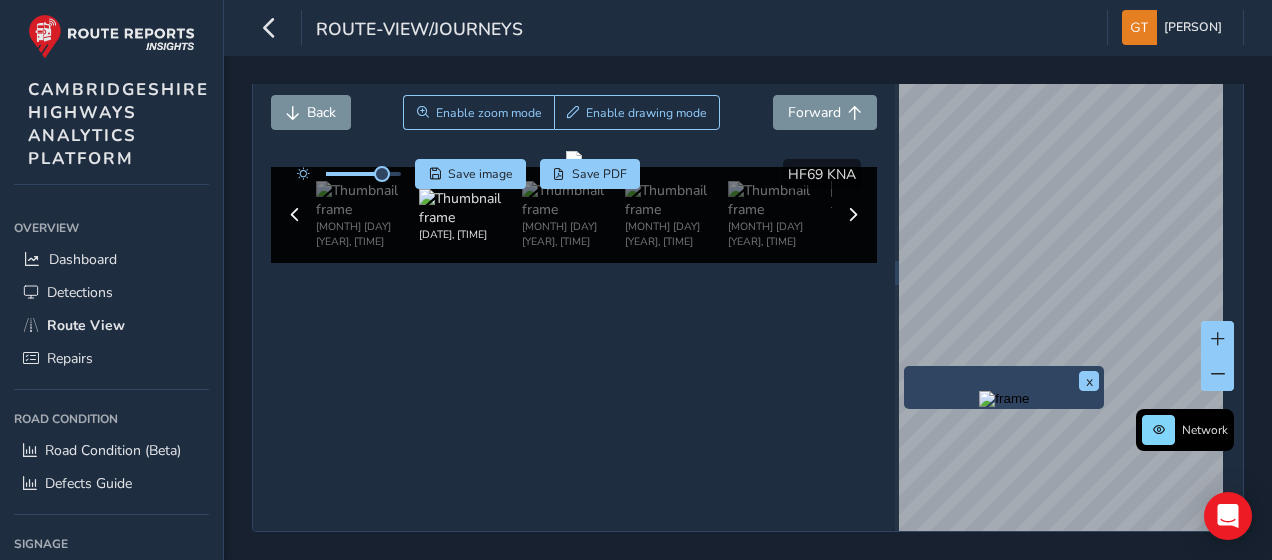click on "x" at bounding box center (1004, 387) 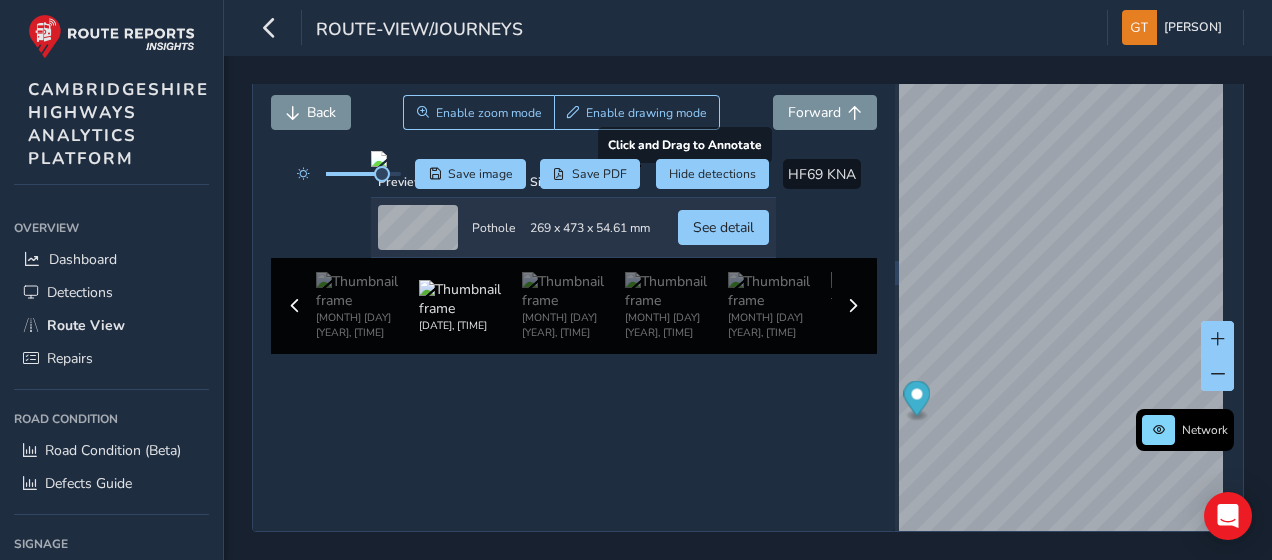click at bounding box center (573, 159) 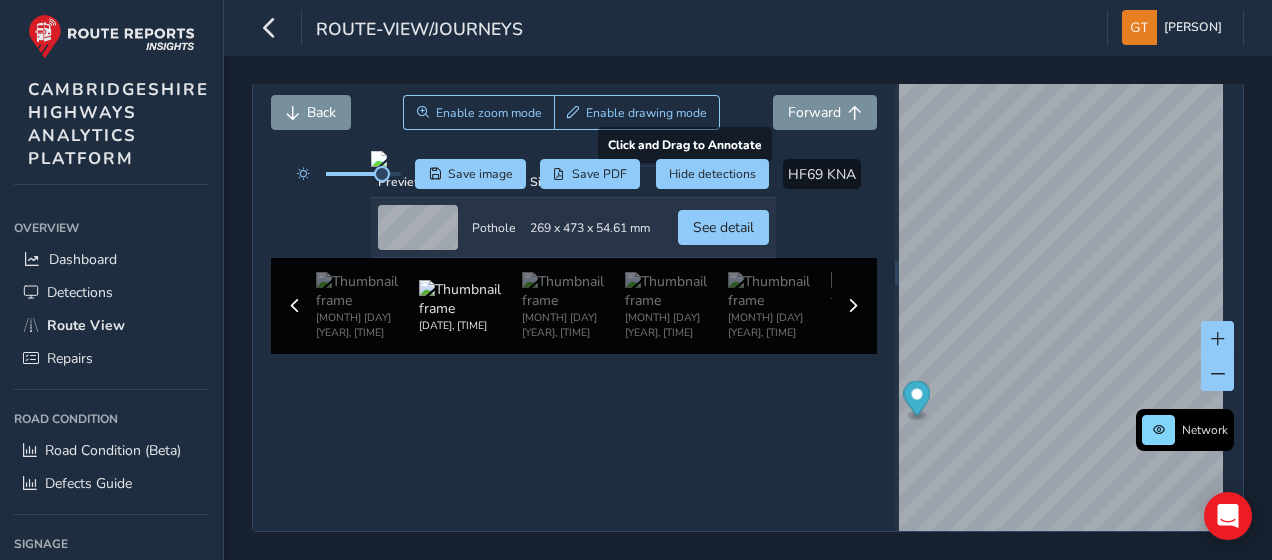 scroll, scrollTop: 214, scrollLeft: 0, axis: vertical 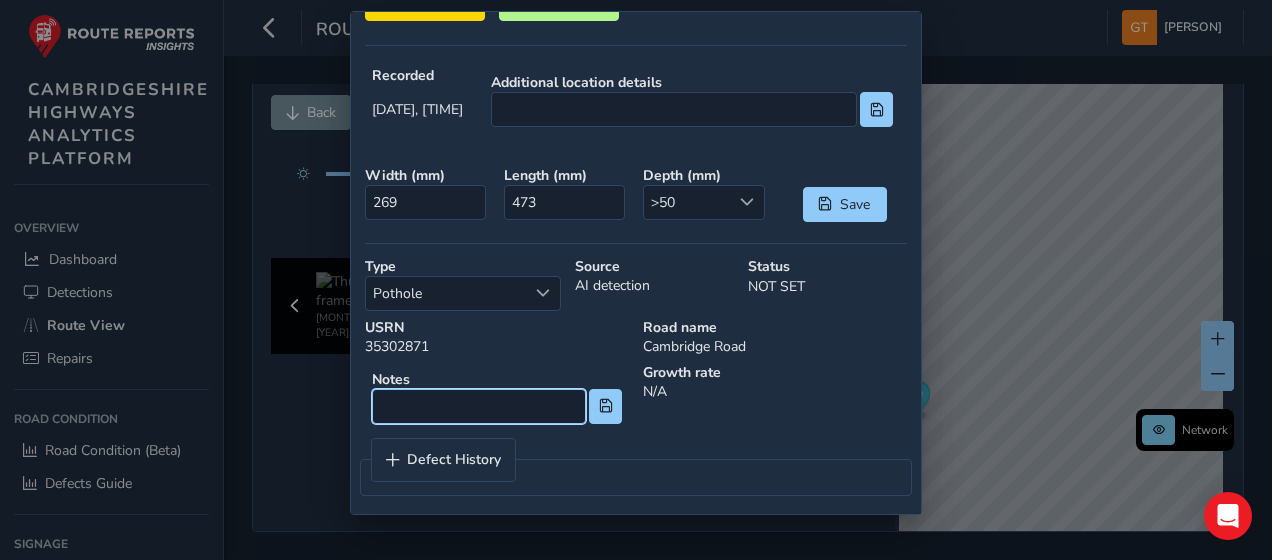 click at bounding box center [479, 406] 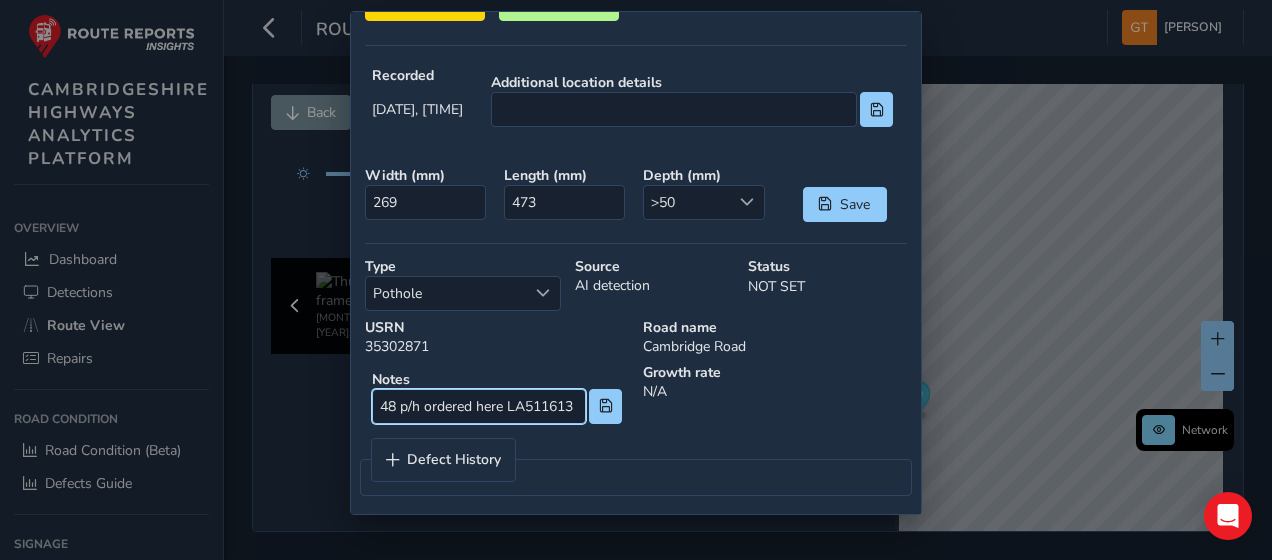scroll, scrollTop: 0, scrollLeft: 4, axis: horizontal 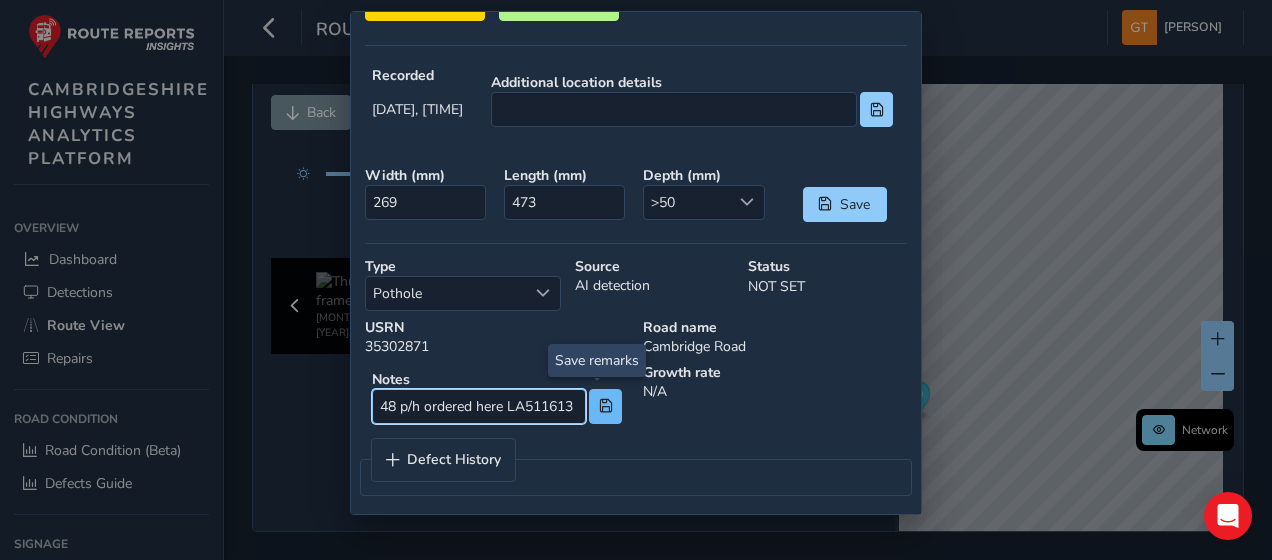 type on "48 p/h ordered here LA511613" 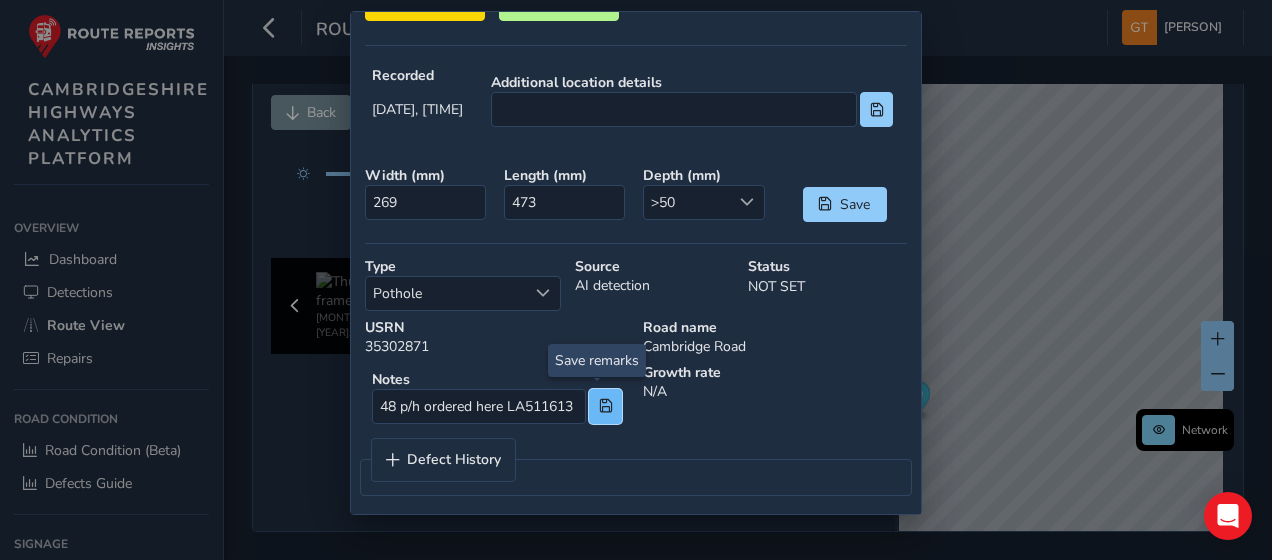 click at bounding box center (605, 406) 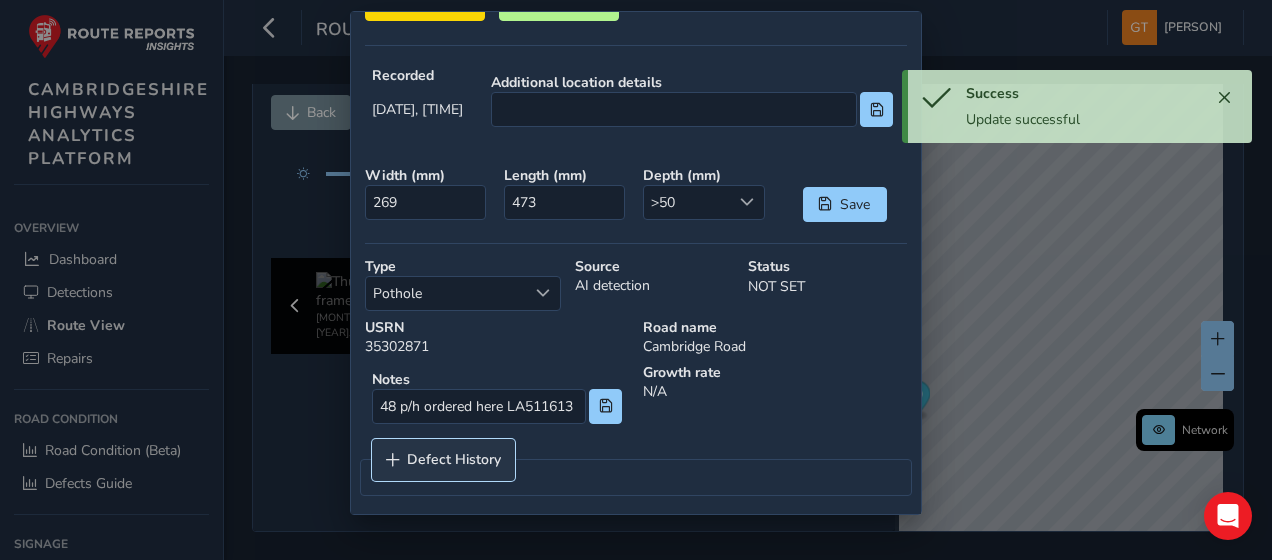click on "Defect History" at bounding box center [454, 460] 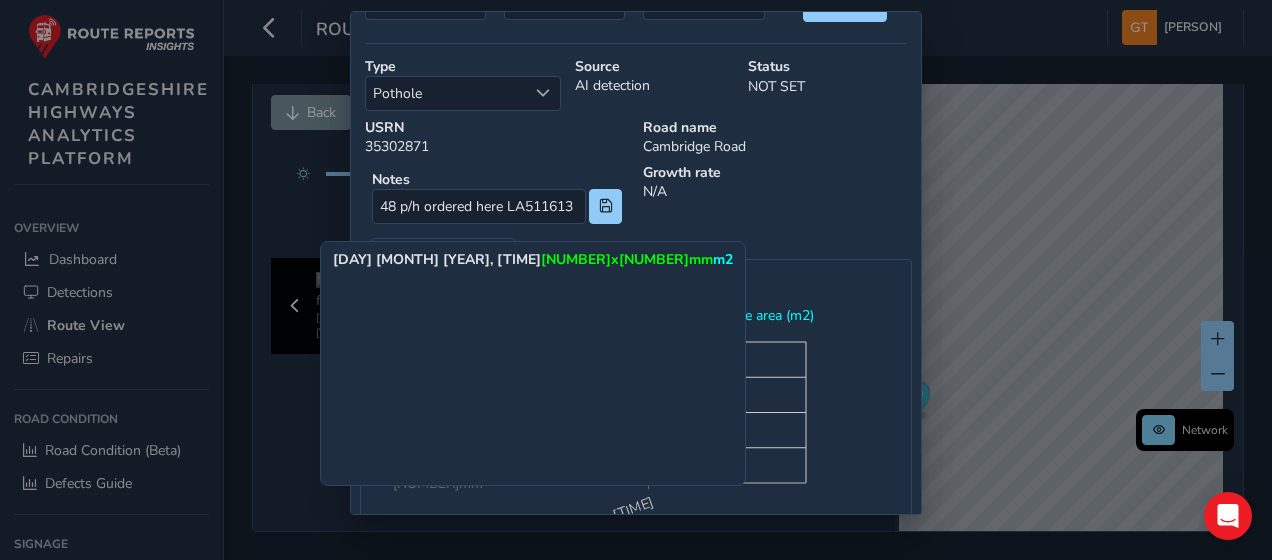 scroll, scrollTop: 823, scrollLeft: 0, axis: vertical 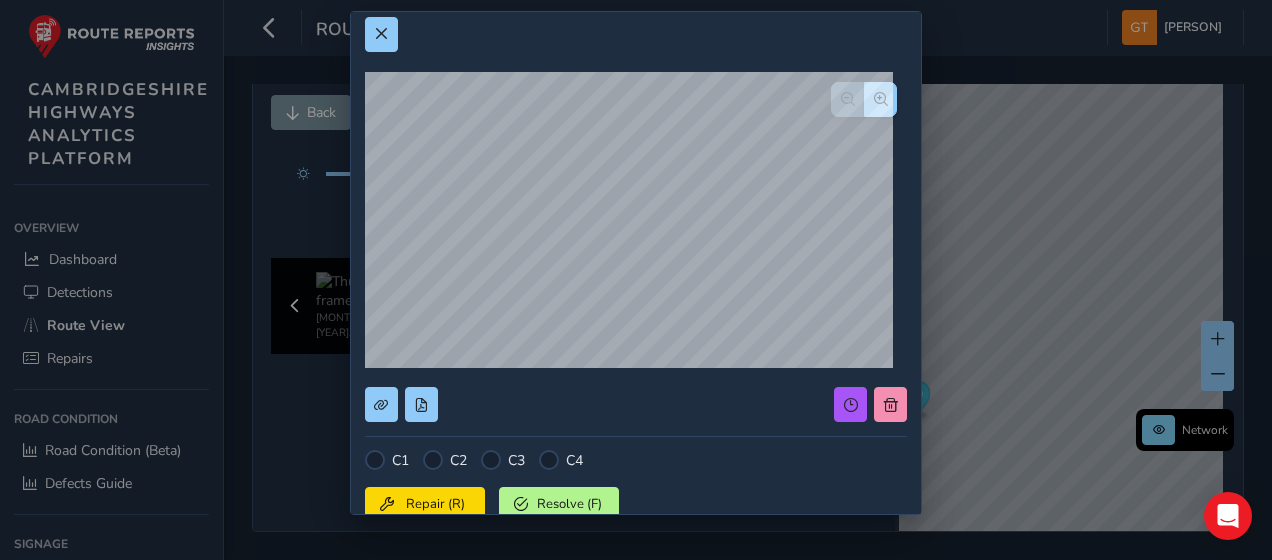 click on "C1 C2 C3 C4 Repair (R) Resolve (F) Recorded [MONTH] [DAY] [YEAR], [TIME] Additional location details   Width ( mm ) 269 Length ( mm ) 473 Depth ( mm ) >50 >50 Save Type Pothole Pothole Source AI detection Status NOT SET USRN 35302871 Road name  [ROAD NAME] Notes 48 p/h ordered here LA511613   Growth rate N/A Defect History [DAY] [MONTH] [YEAR], [TIME] 165mm 220mm 275mm 330mm 385mm width (mm) length (mm) surface area (m2)" at bounding box center [636, 280] 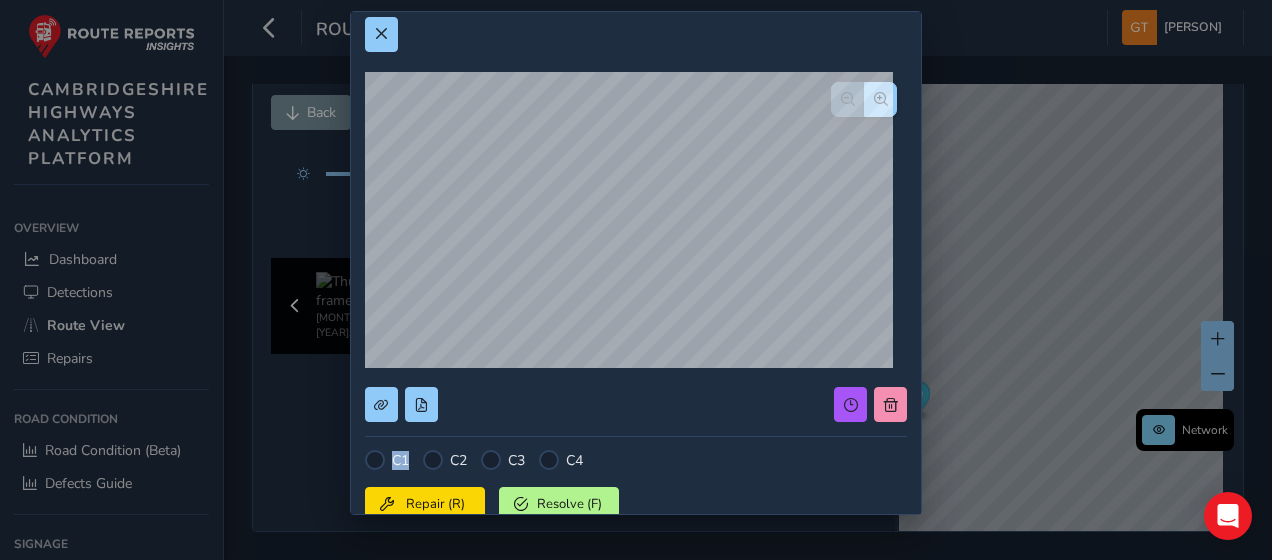 click on "C1 C2 C3 C4 Repair (R) Resolve (F) Recorded [MONTH] [DAY] [YEAR], [TIME] Additional location details   Width ( mm ) 269 Length ( mm ) 473 Depth ( mm ) >50 >50 Save Type Pothole Pothole Source AI detection Status NOT SET USRN 35302871 Road name  [ROAD NAME] Notes 48 p/h ordered here LA511613   Growth rate N/A Defect History [DAY] [MONTH] [YEAR], [TIME] 165mm 220mm 275mm 330mm 385mm width (mm) length (mm) surface area (m2)" at bounding box center (636, 280) 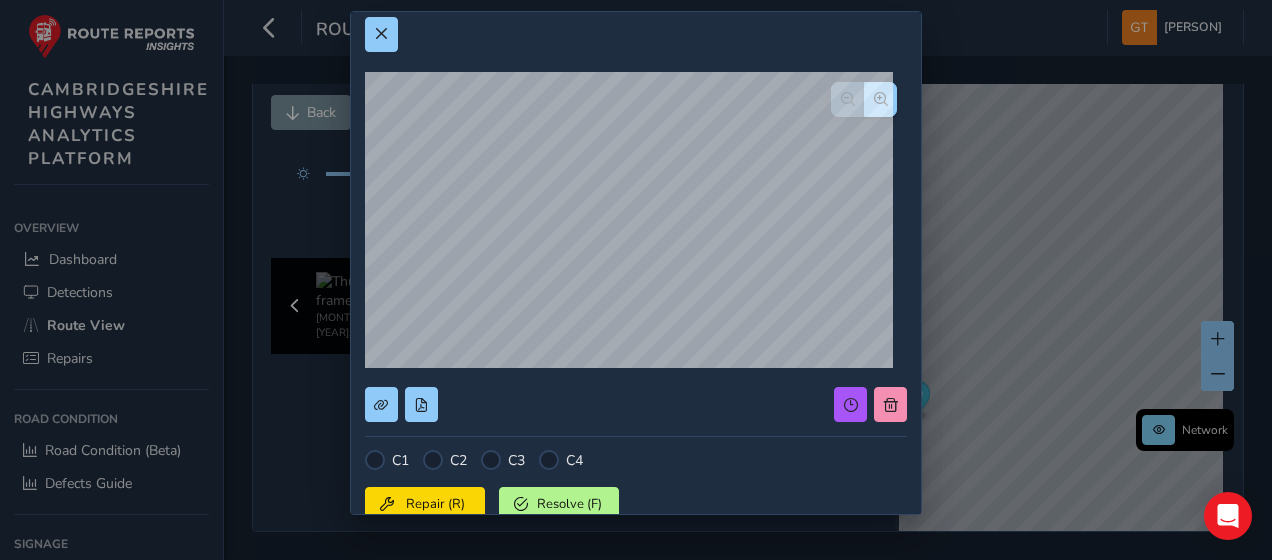 drag, startPoint x: 1017, startPoint y: 278, endPoint x: 1026, endPoint y: 360, distance: 82.492424 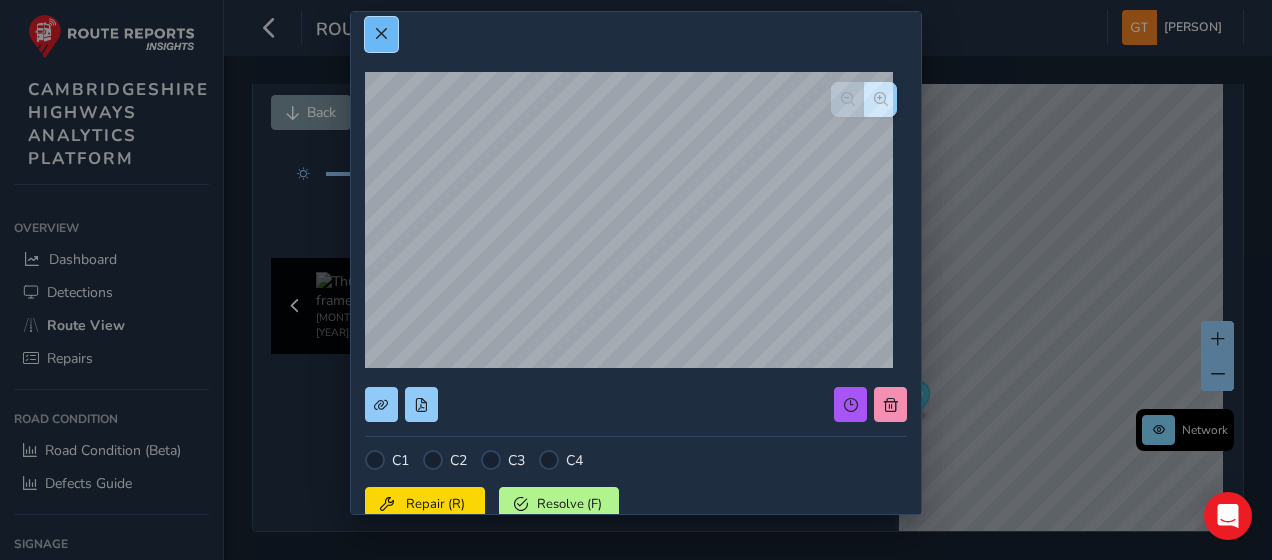 click at bounding box center [381, 34] 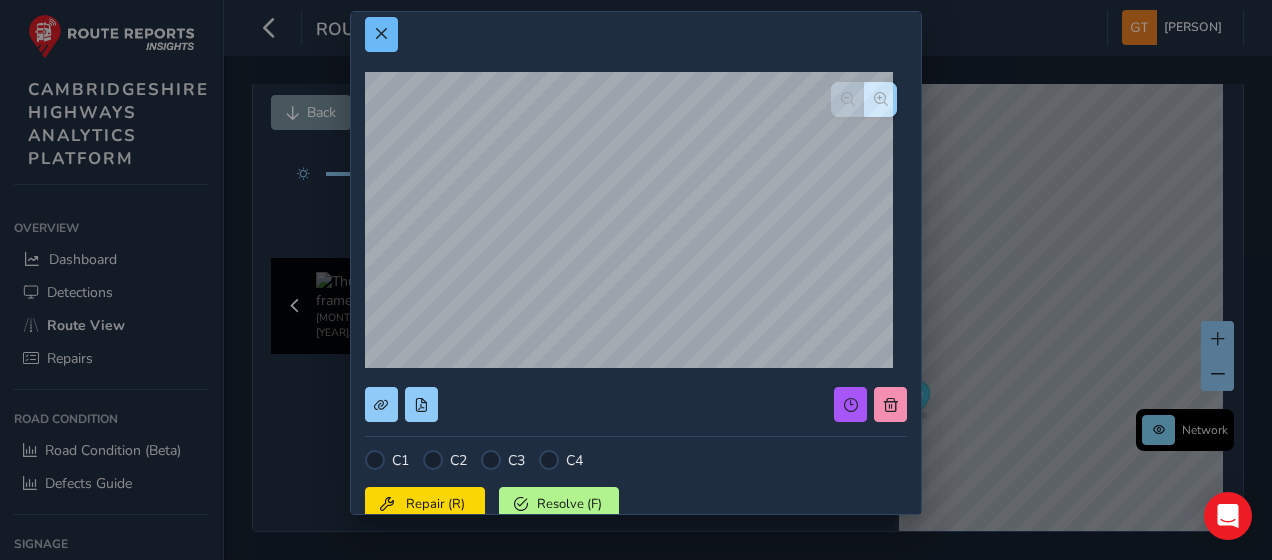 scroll, scrollTop: 0, scrollLeft: 0, axis: both 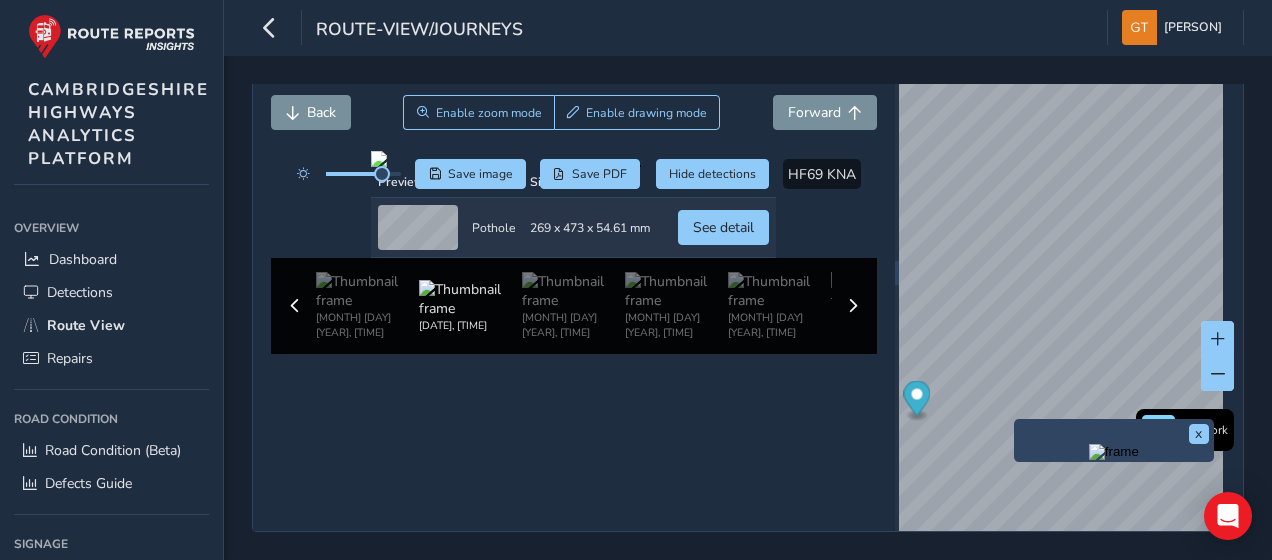 click on "x" at bounding box center (1114, 440) 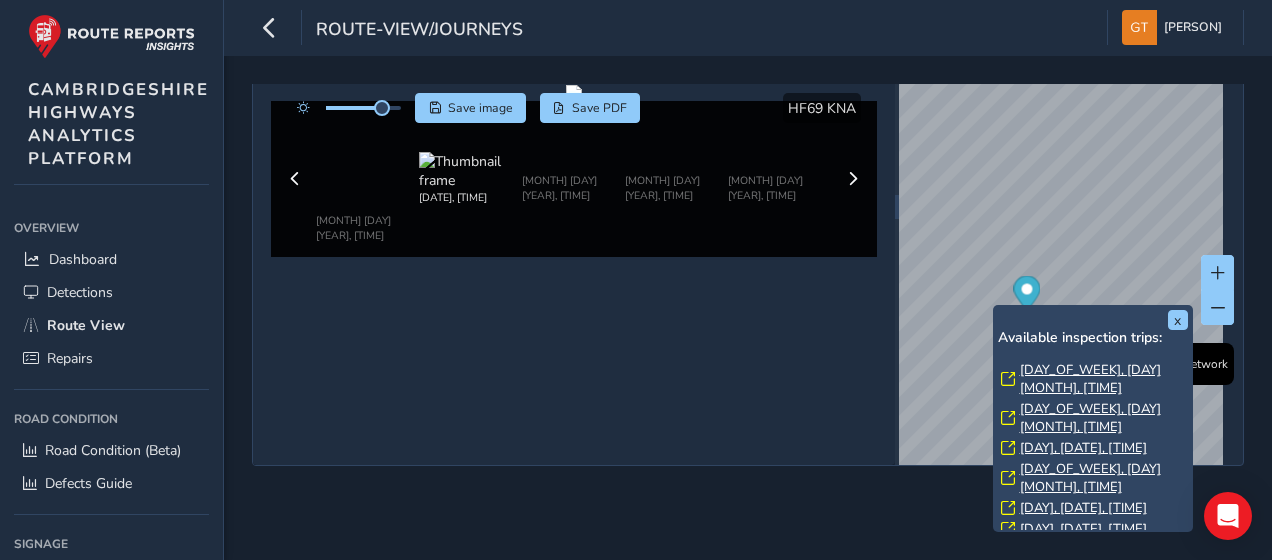 scroll, scrollTop: 122, scrollLeft: 0, axis: vertical 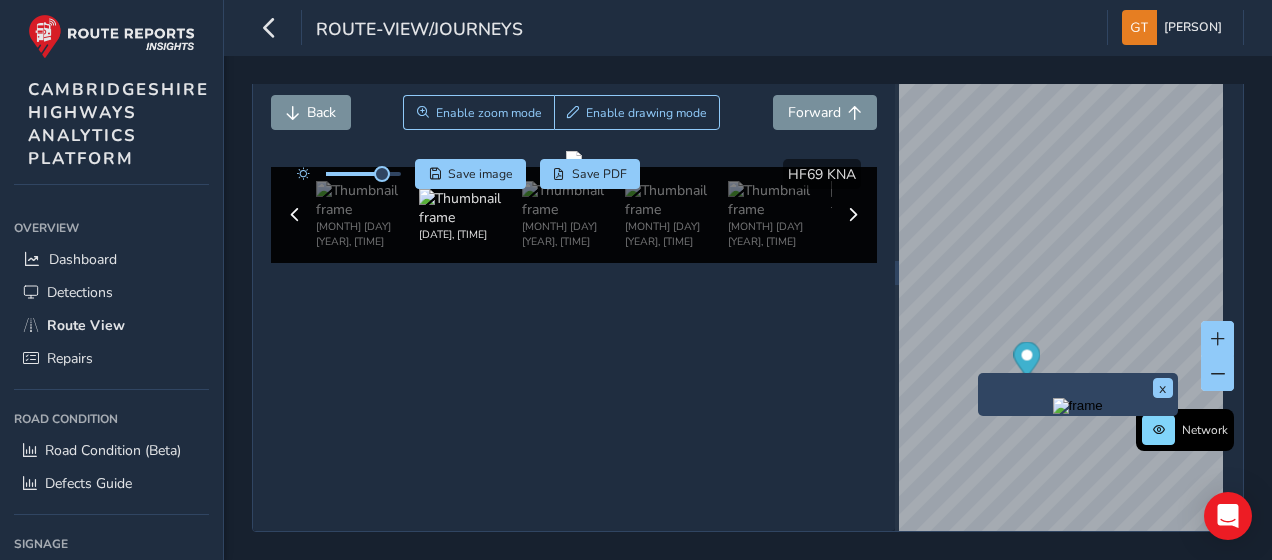 click on "x" at bounding box center [1078, 394] 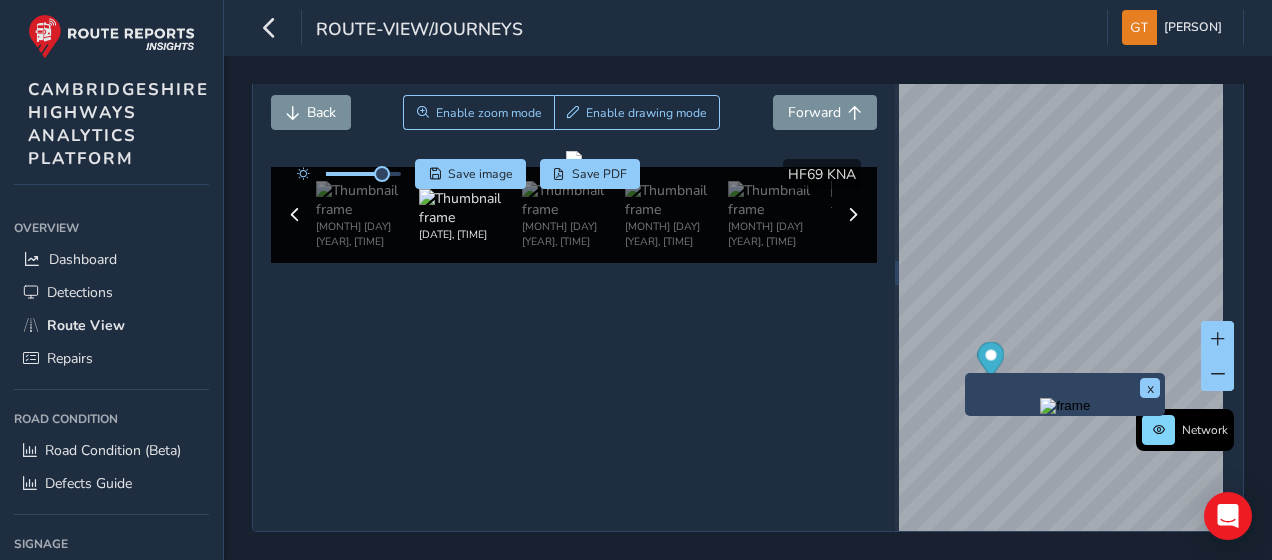 click on "x" at bounding box center [1065, 394] 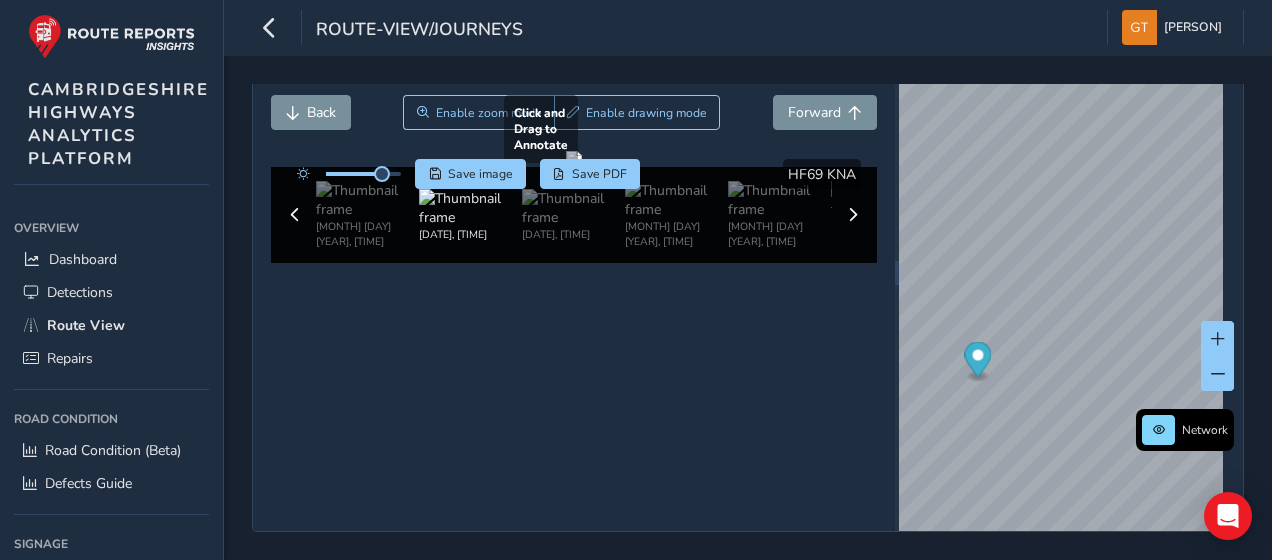 click at bounding box center [574, 159] 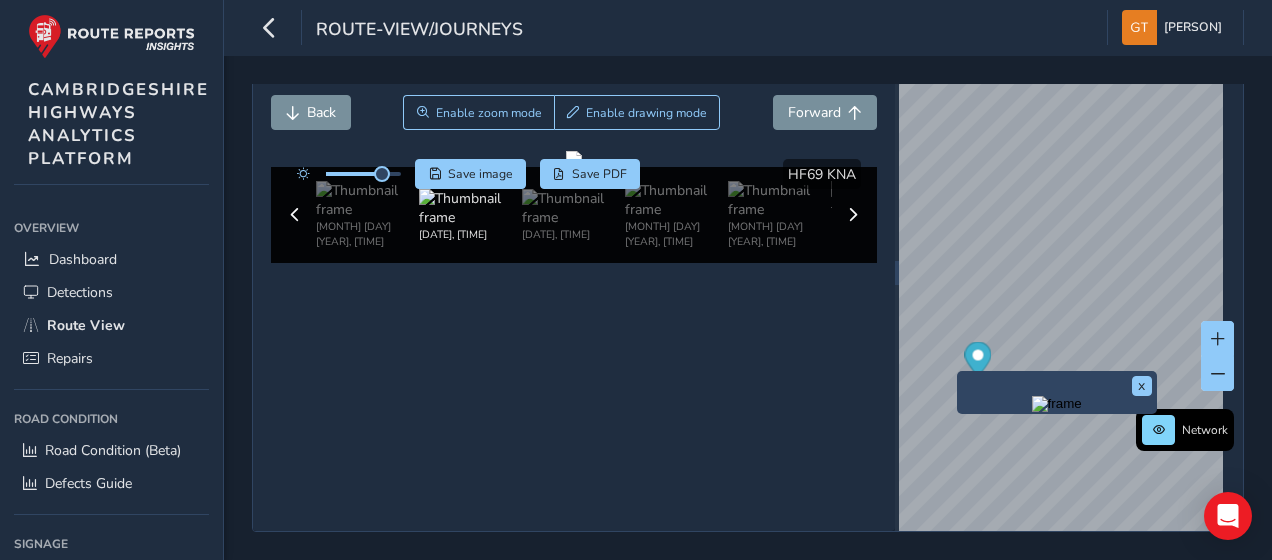 click at bounding box center (1057, 404) 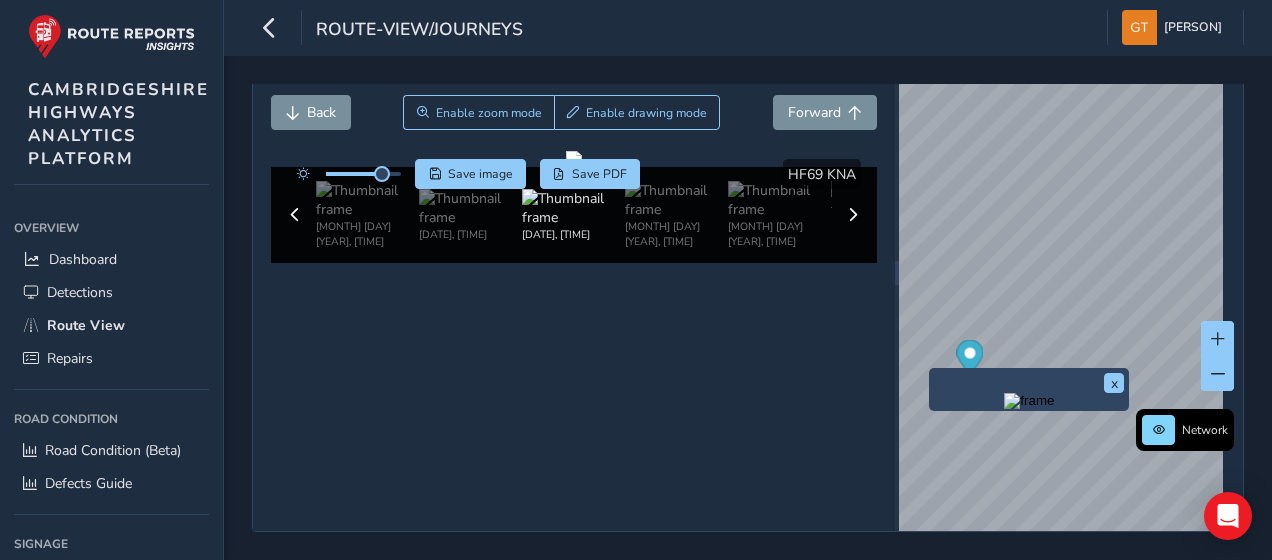click on "x" at bounding box center [1029, 389] 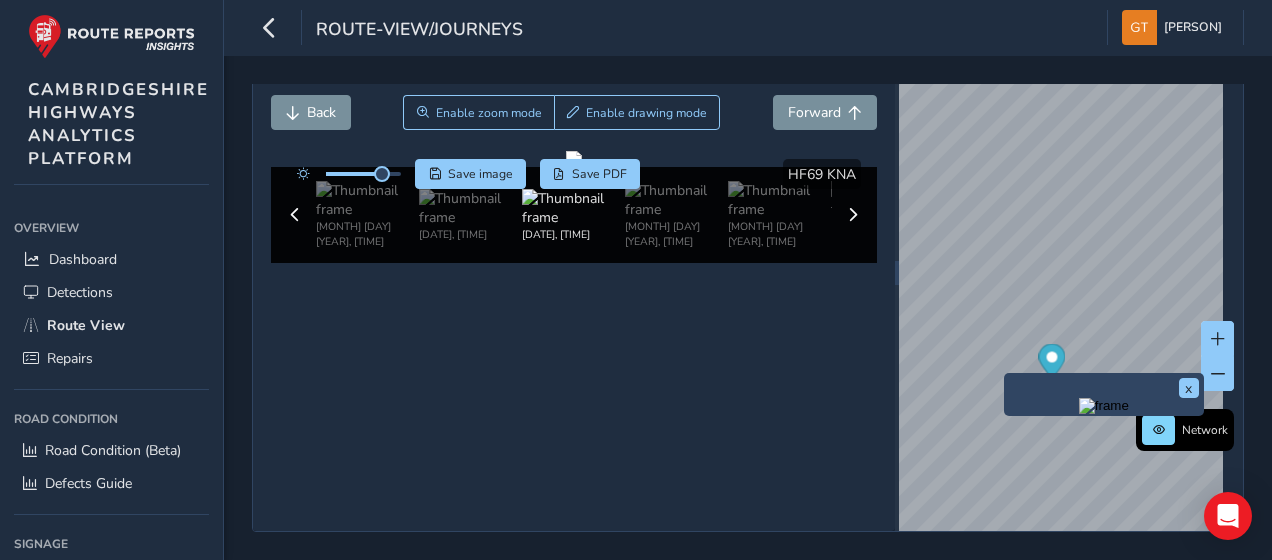click on "x" at bounding box center (1104, 394) 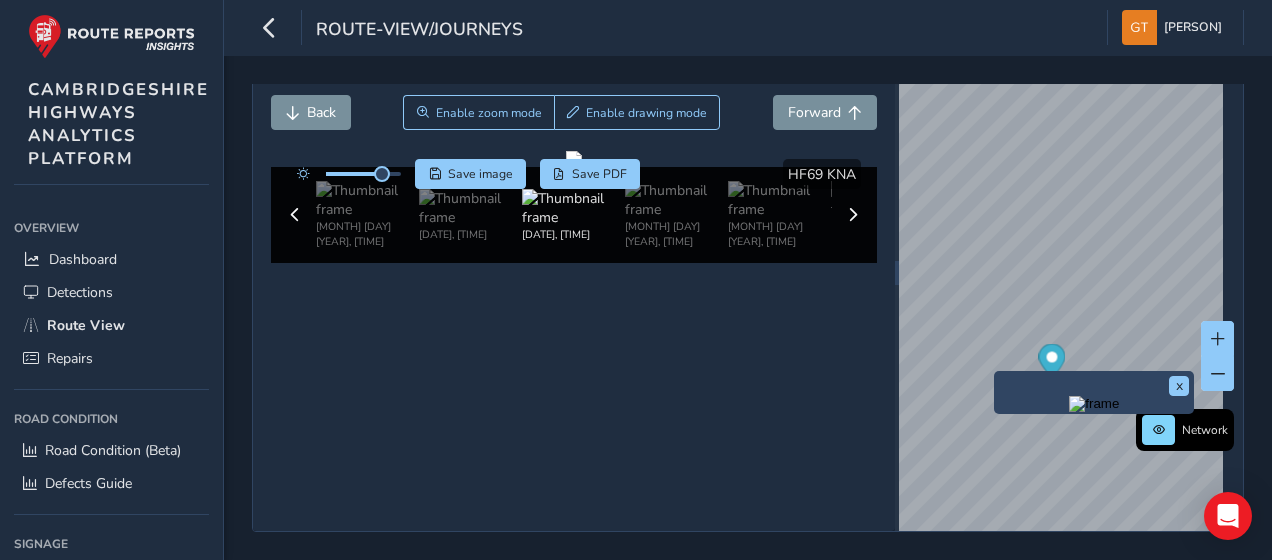 click at bounding box center [1094, 404] 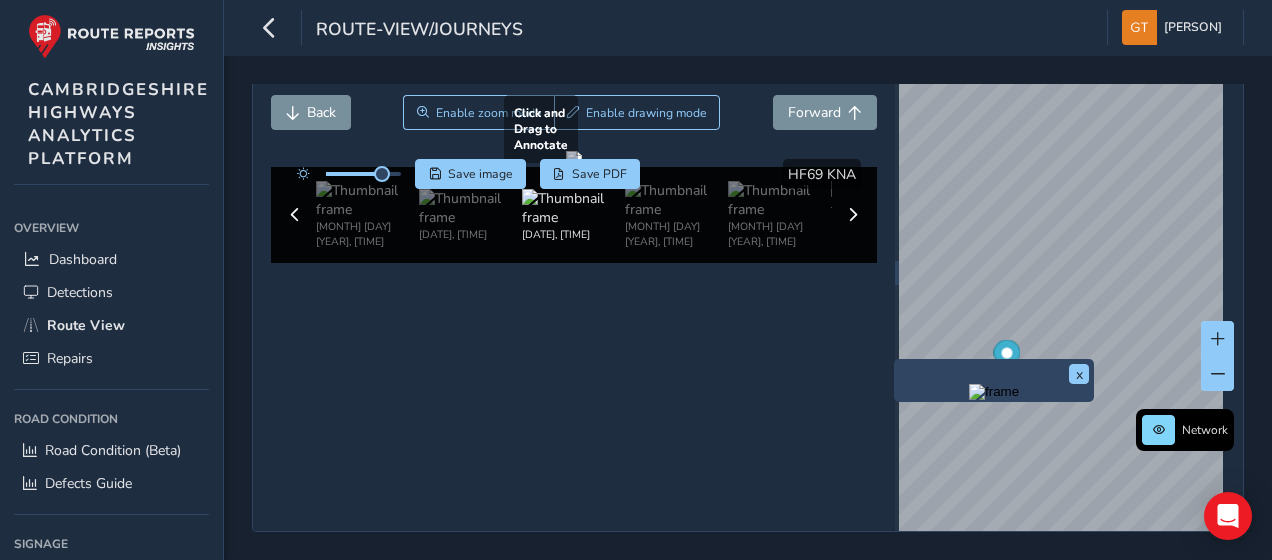click at bounding box center (574, 159) 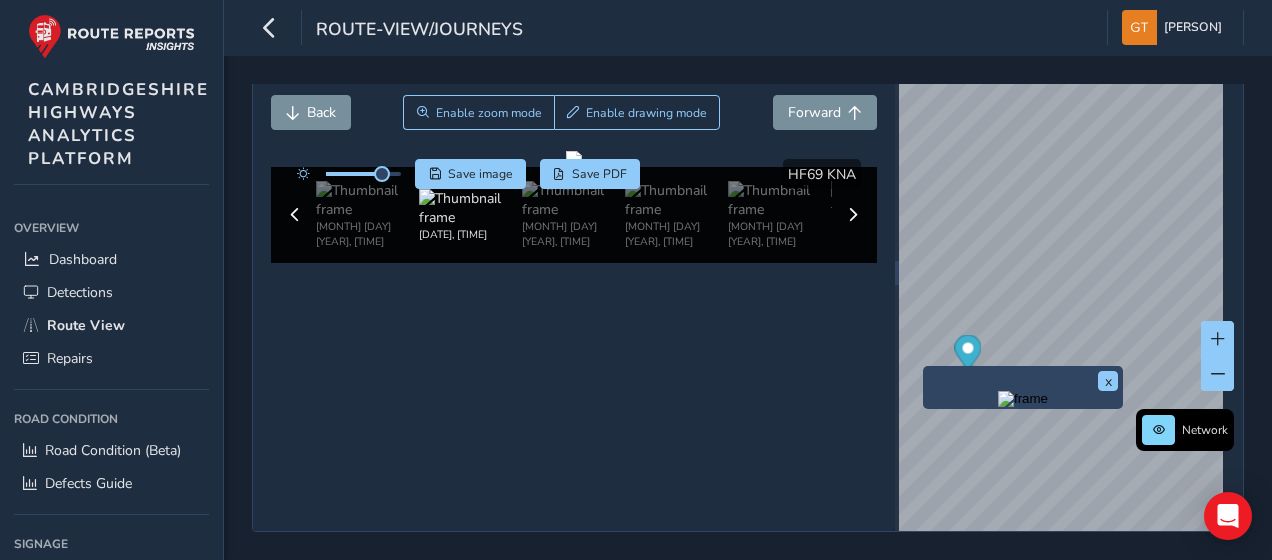 click on "x" at bounding box center (1023, 387) 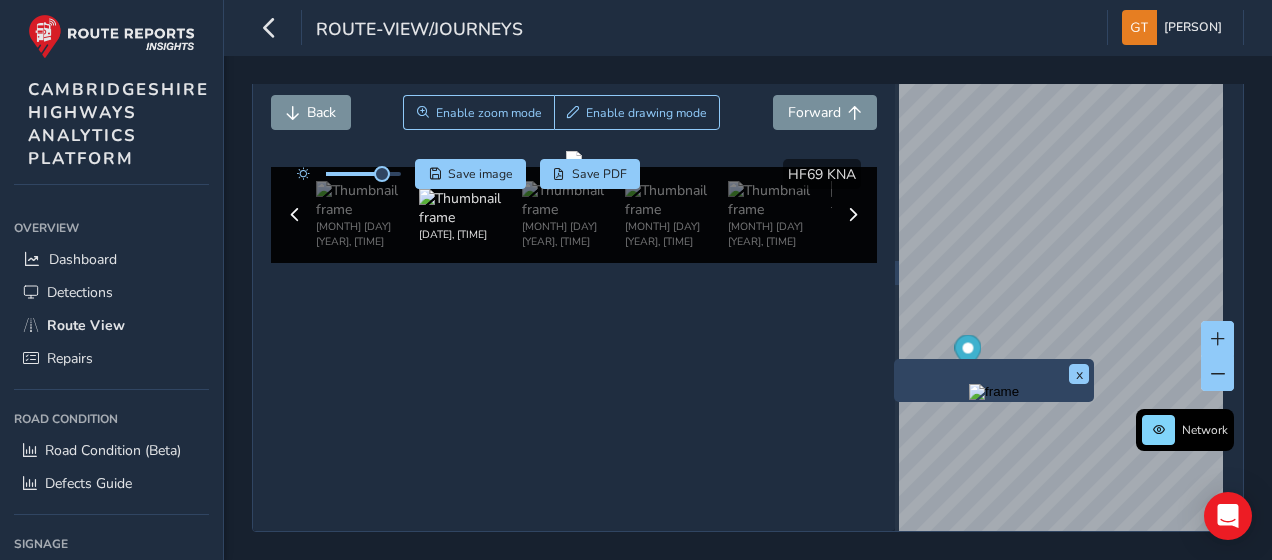 click on "x" at bounding box center [994, 380] 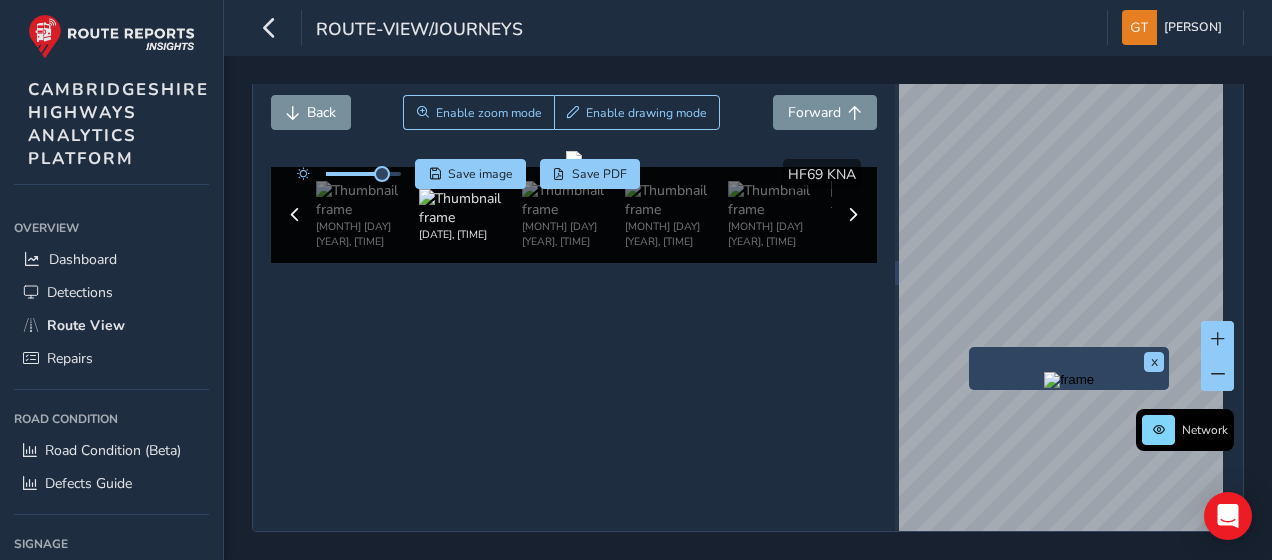 click on "x   Network     [DATE] ASSET NO. [NUMBER]  | HF69 KNA  | CAMBRIDGE ROAD © Mapbox   © OpenStreetMap   Improve this map   © Maxar" at bounding box center [1071, 272] 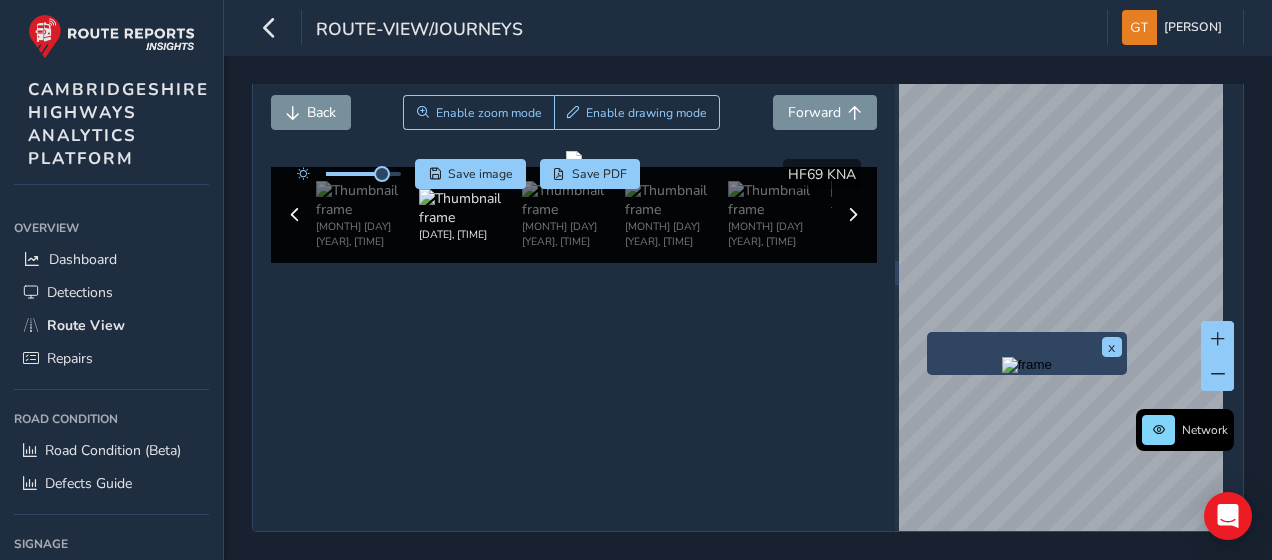 click at bounding box center [1027, 365] 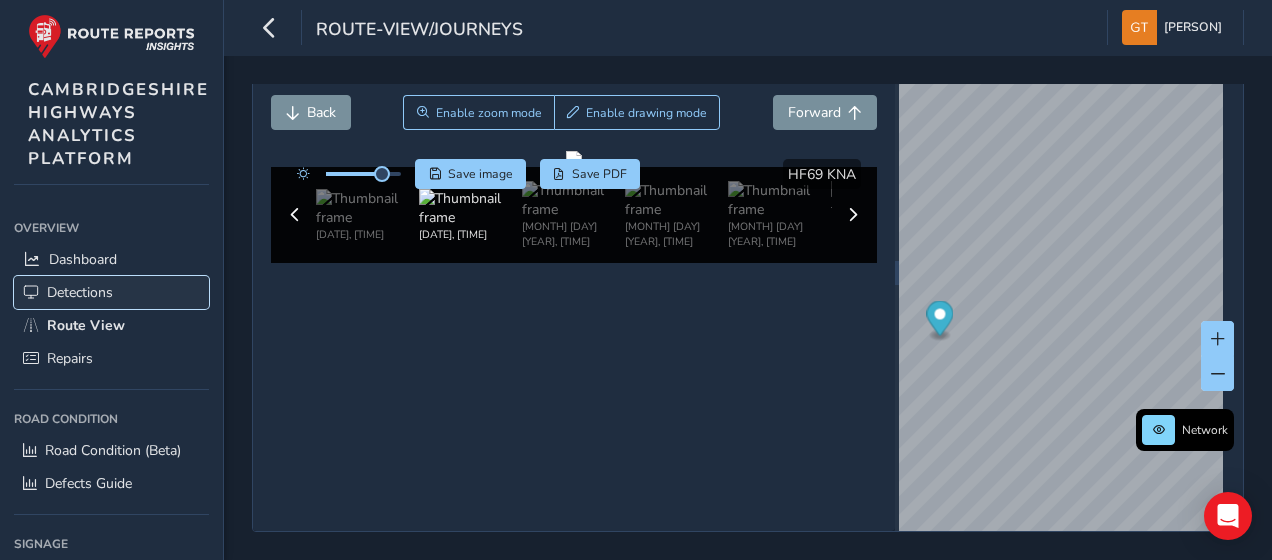 click on "Detections" at bounding box center [80, 292] 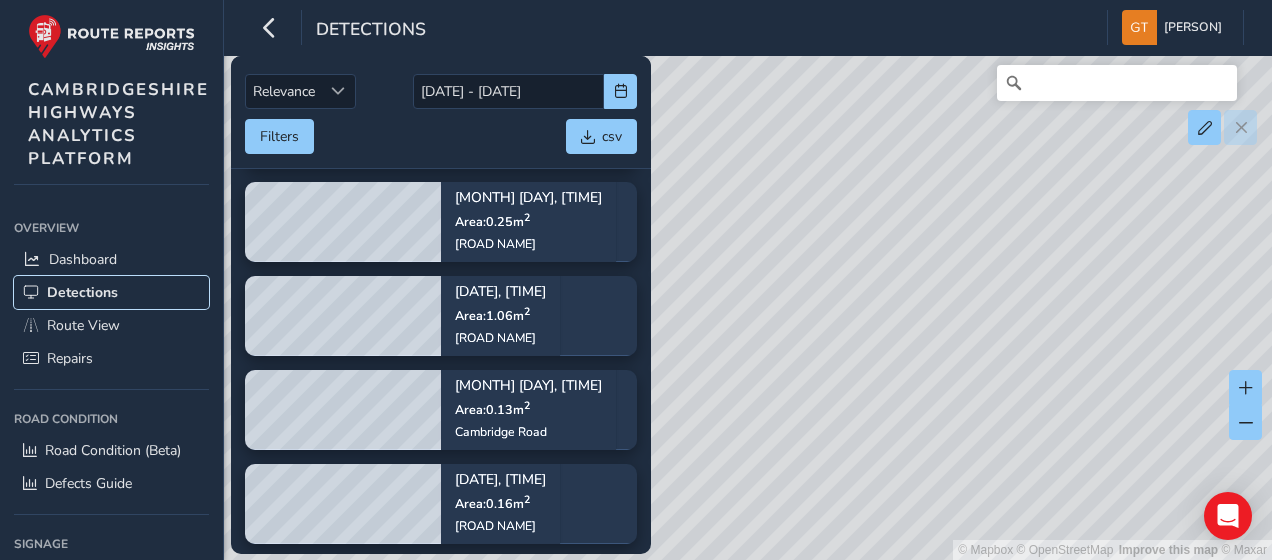 scroll, scrollTop: 4500, scrollLeft: 0, axis: vertical 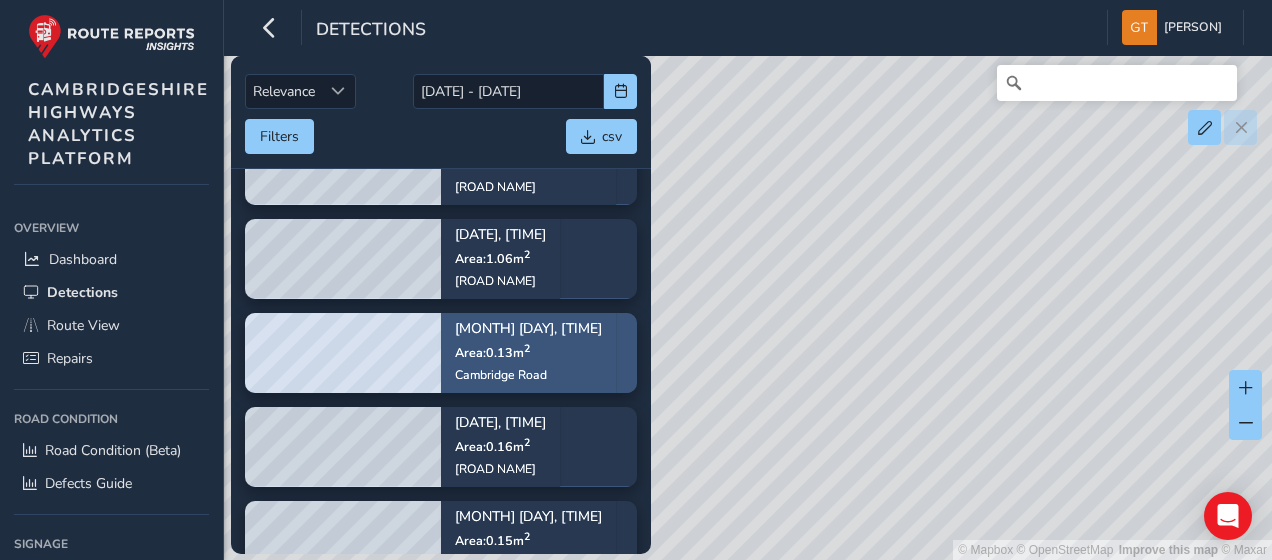 click on "[DATE], [TIME] Area:  0.13 m 2 Cambridge Road" at bounding box center [528, 352] 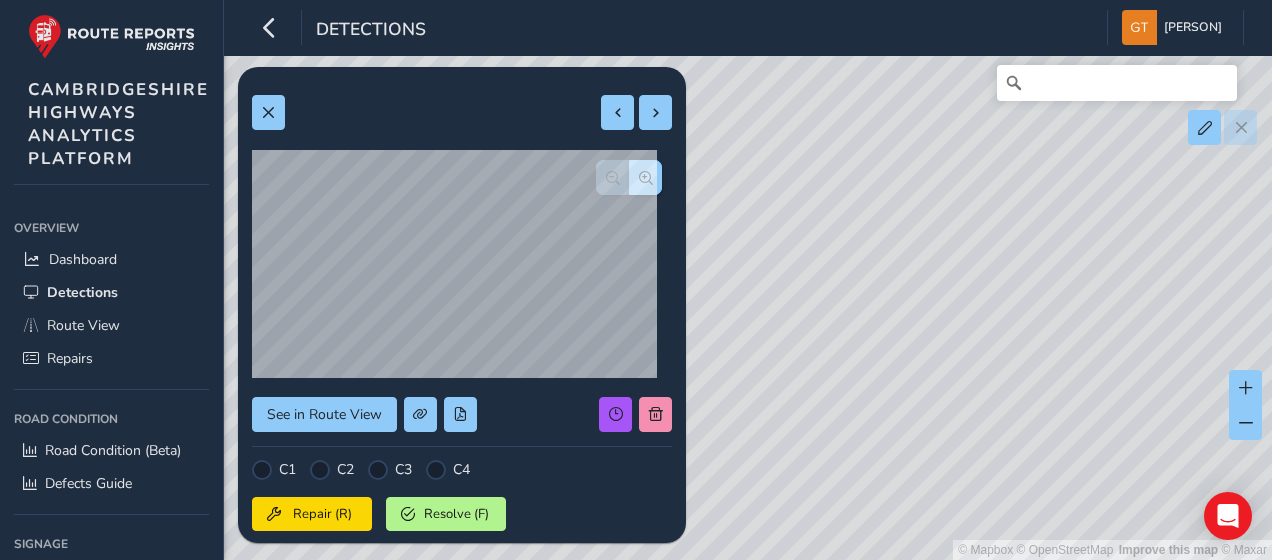 click on "© Mapbox   © OpenStreetMap   Improve this map   © Maxar" at bounding box center [636, 280] 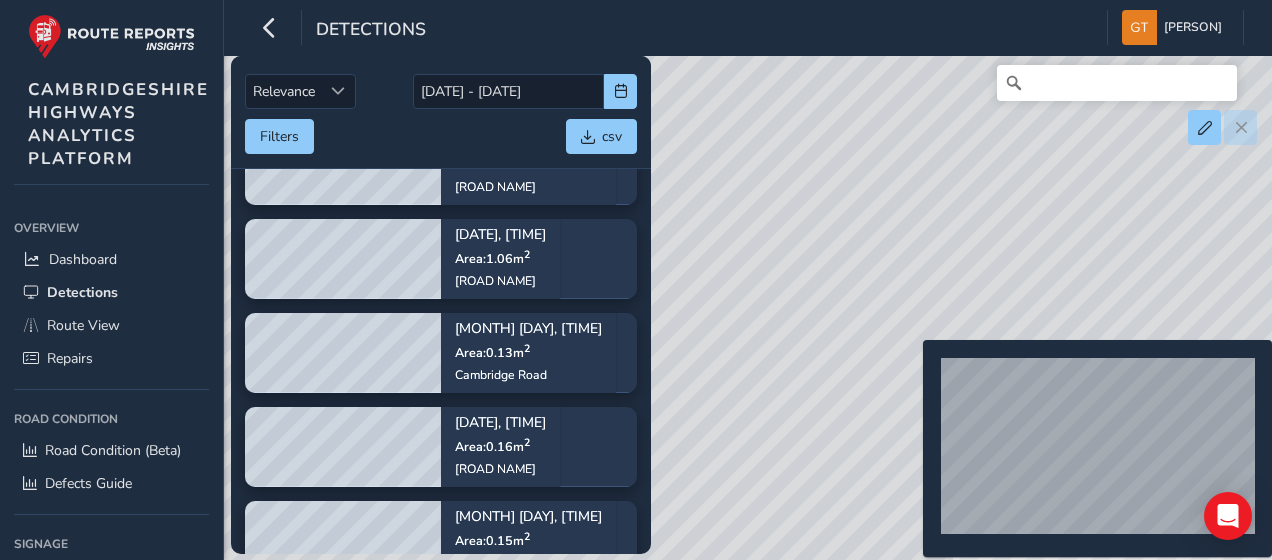 click on "© Mapbox   © OpenStreetMap   Improve this map   © Maxar" at bounding box center (636, 280) 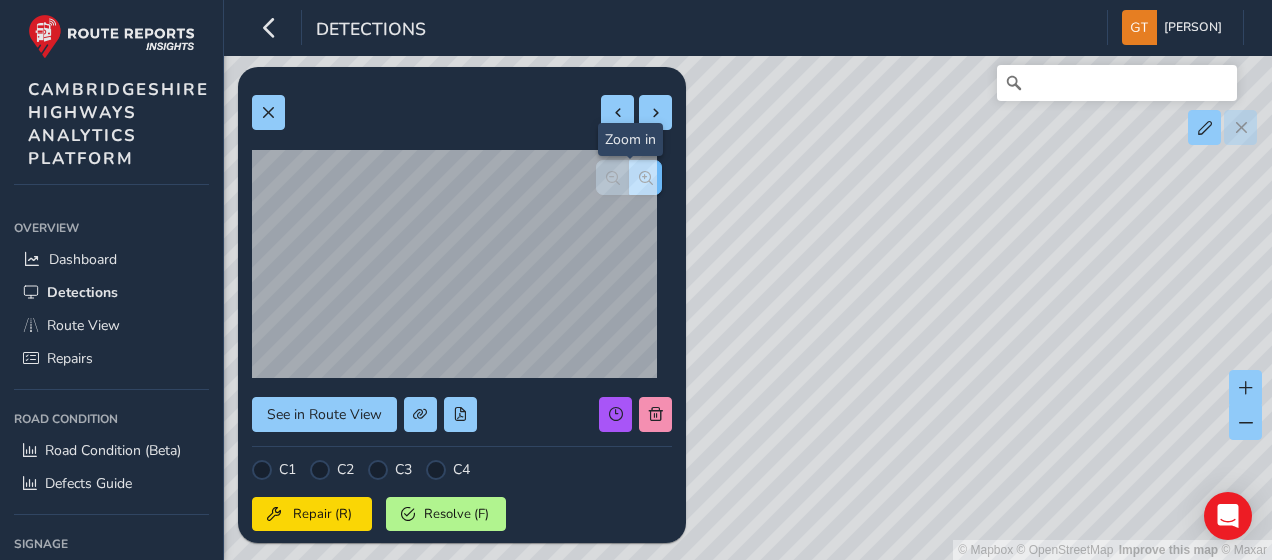click at bounding box center (646, 178) 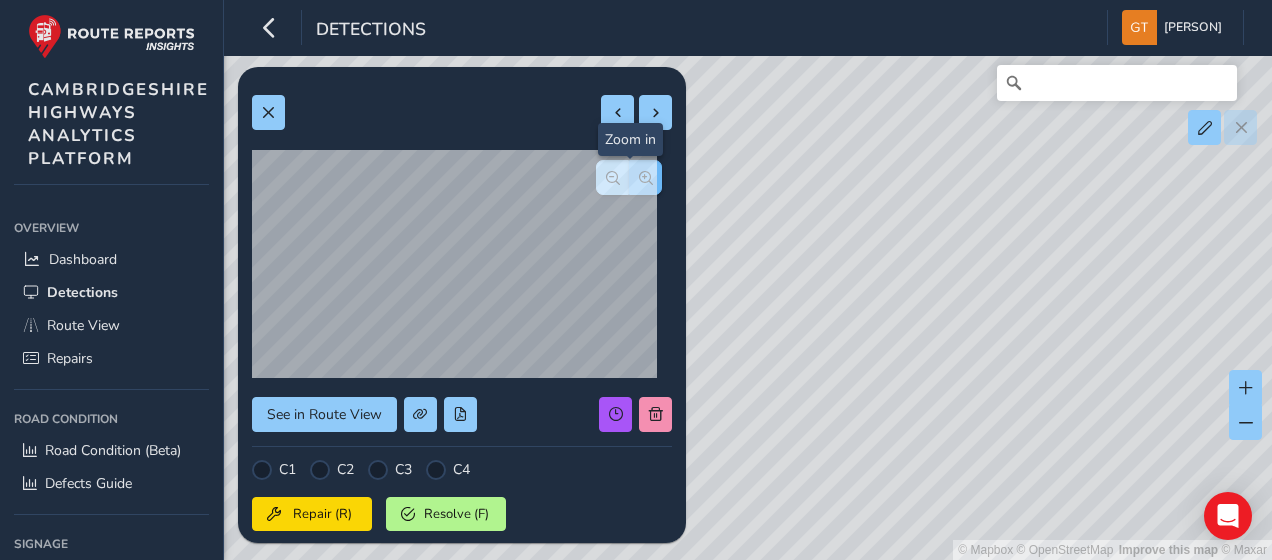 click at bounding box center [646, 178] 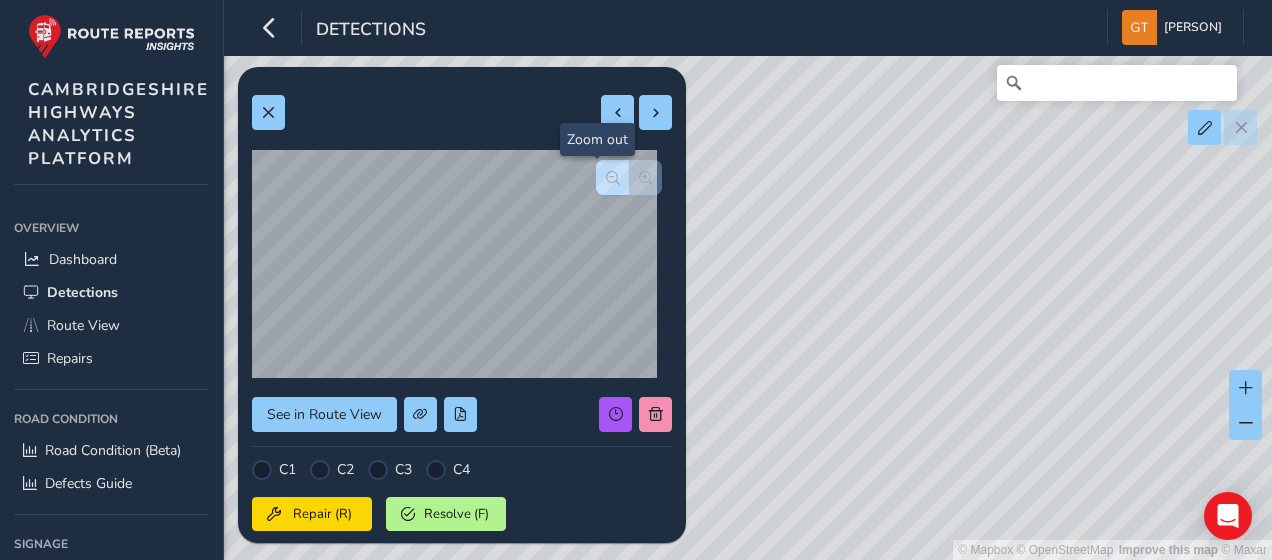 click at bounding box center [612, 177] 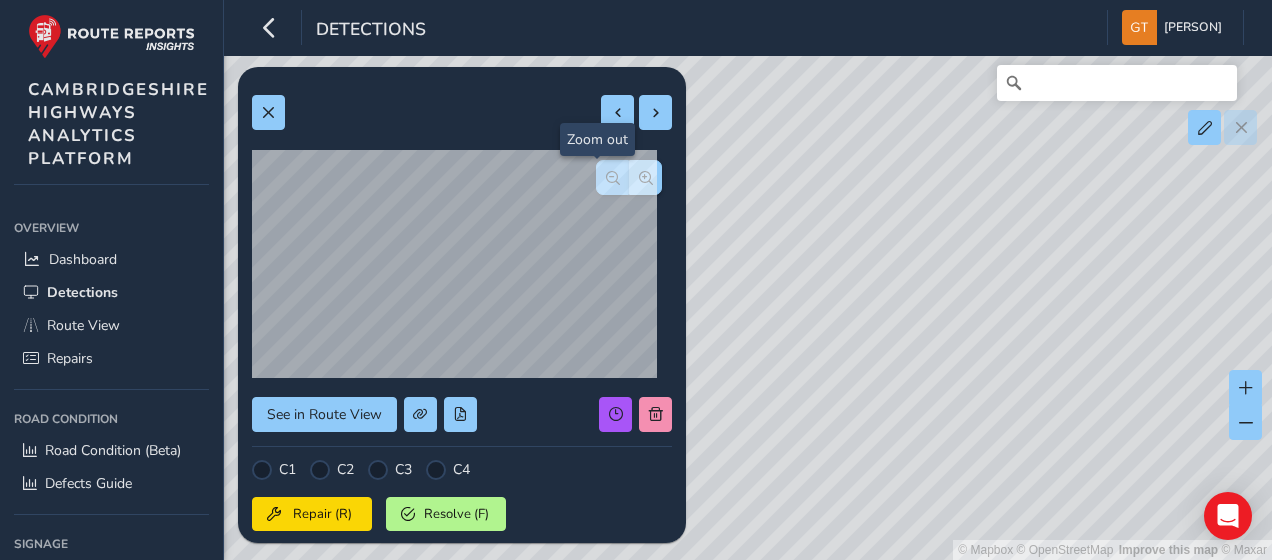 click at bounding box center (612, 177) 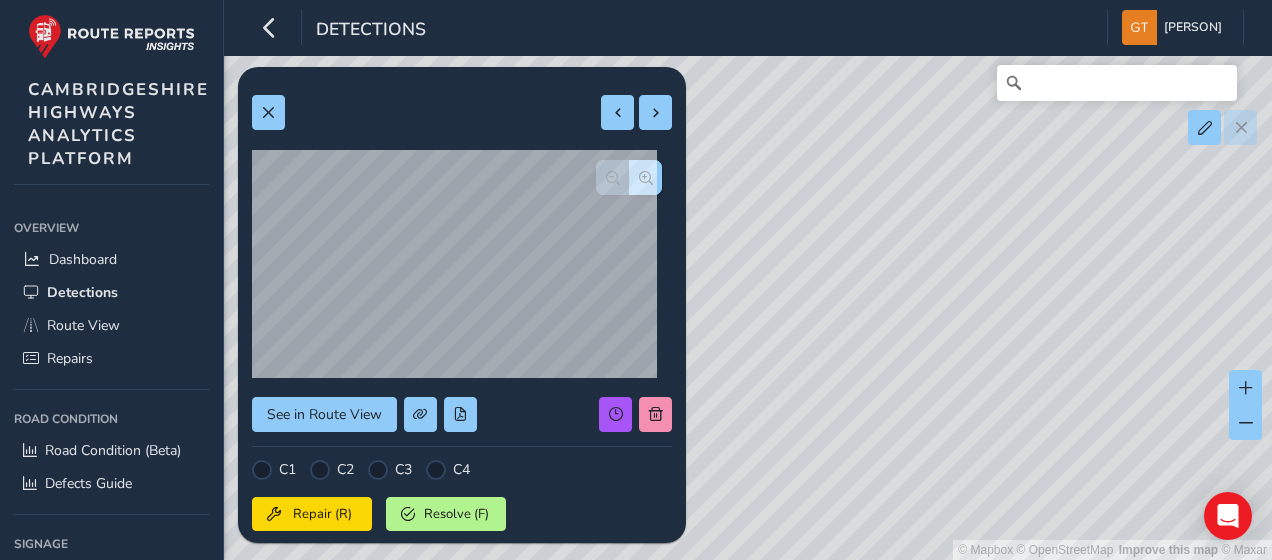 click at bounding box center [629, 177] 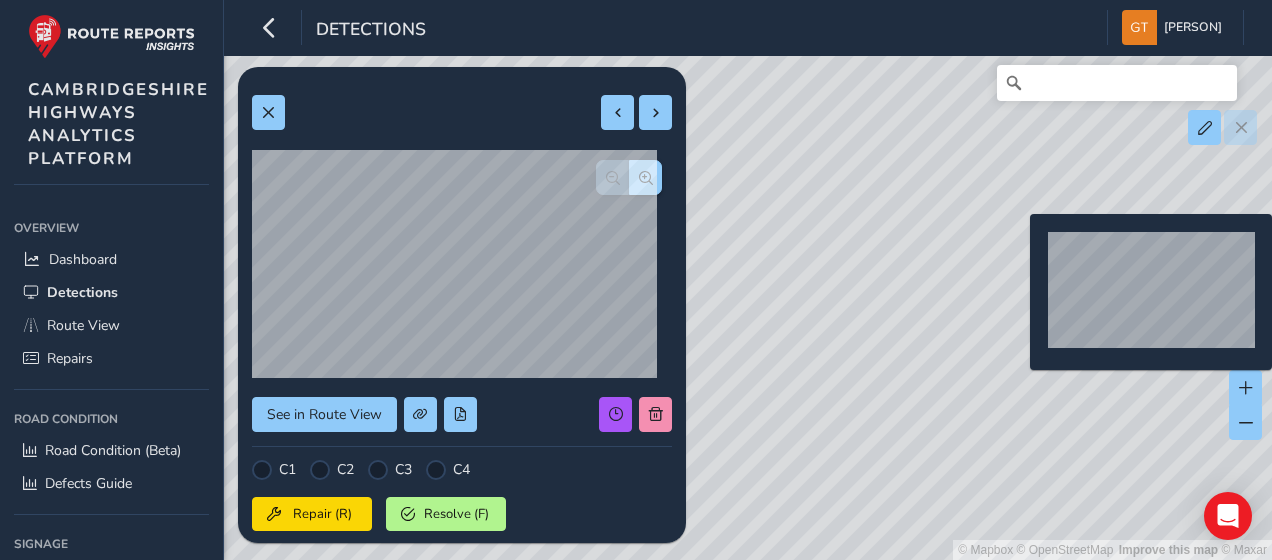 click on "© Mapbox   © OpenStreetMap   Improve this map   © Maxar" at bounding box center [636, 280] 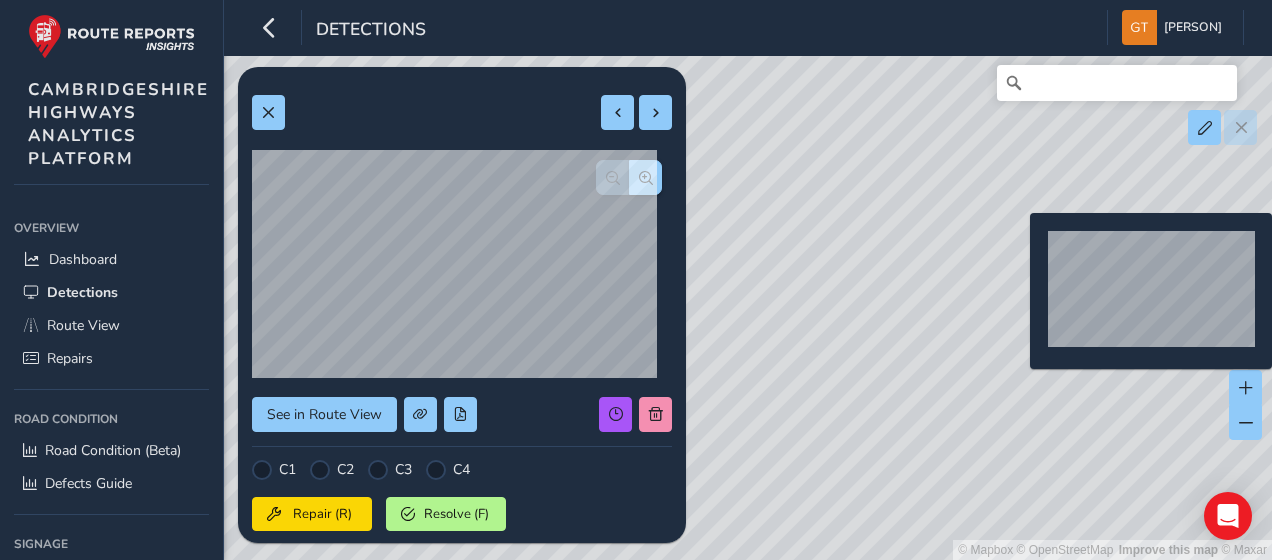 type on "245" 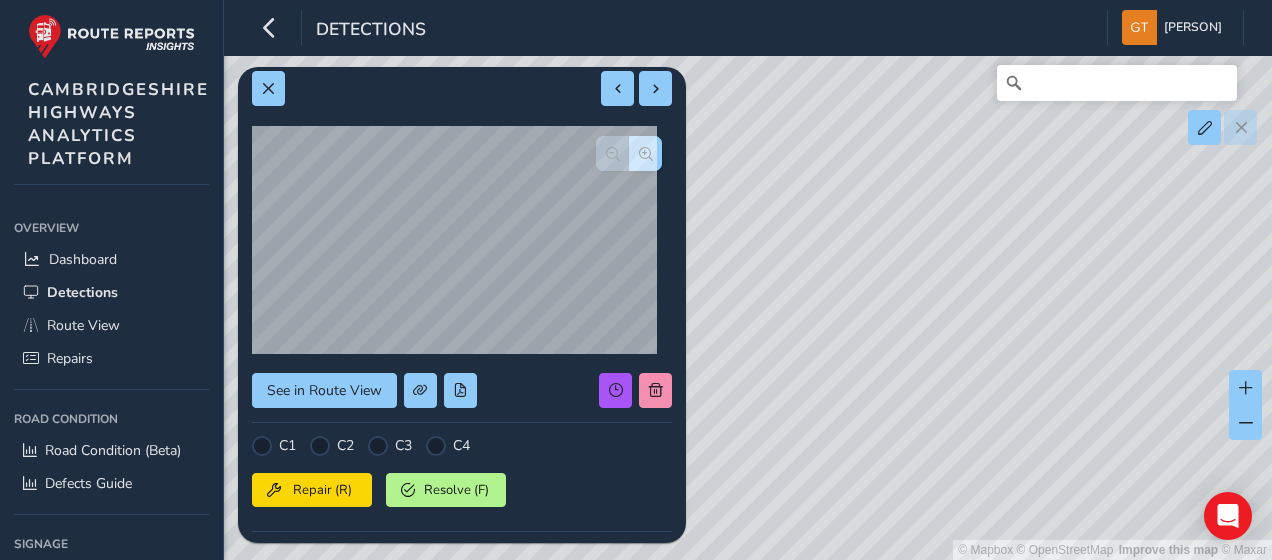 scroll, scrollTop: 0, scrollLeft: 0, axis: both 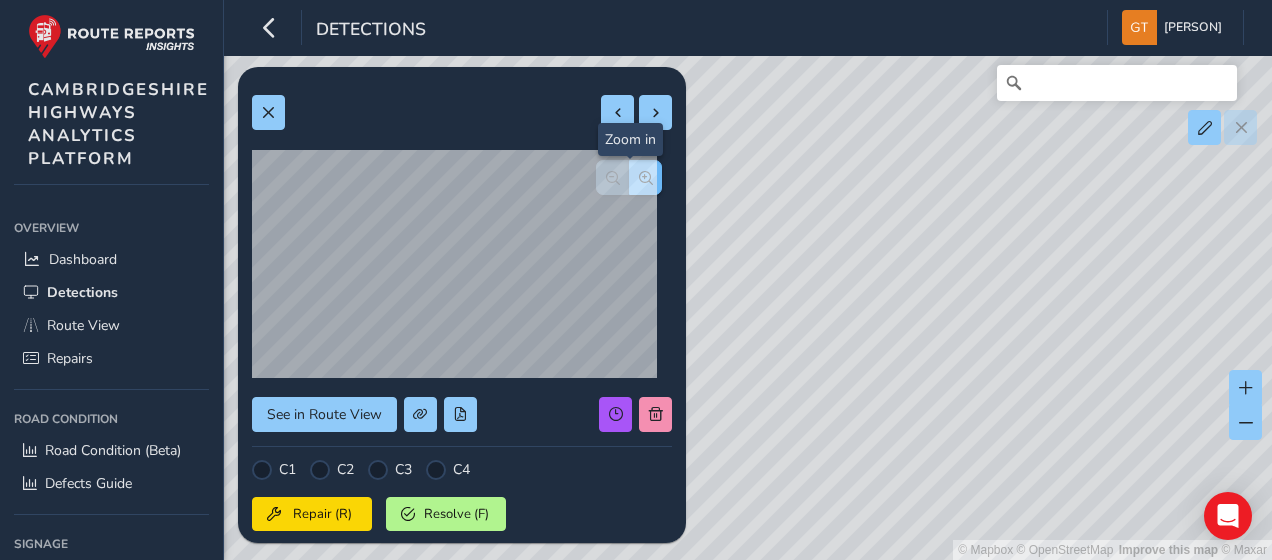 click at bounding box center [645, 177] 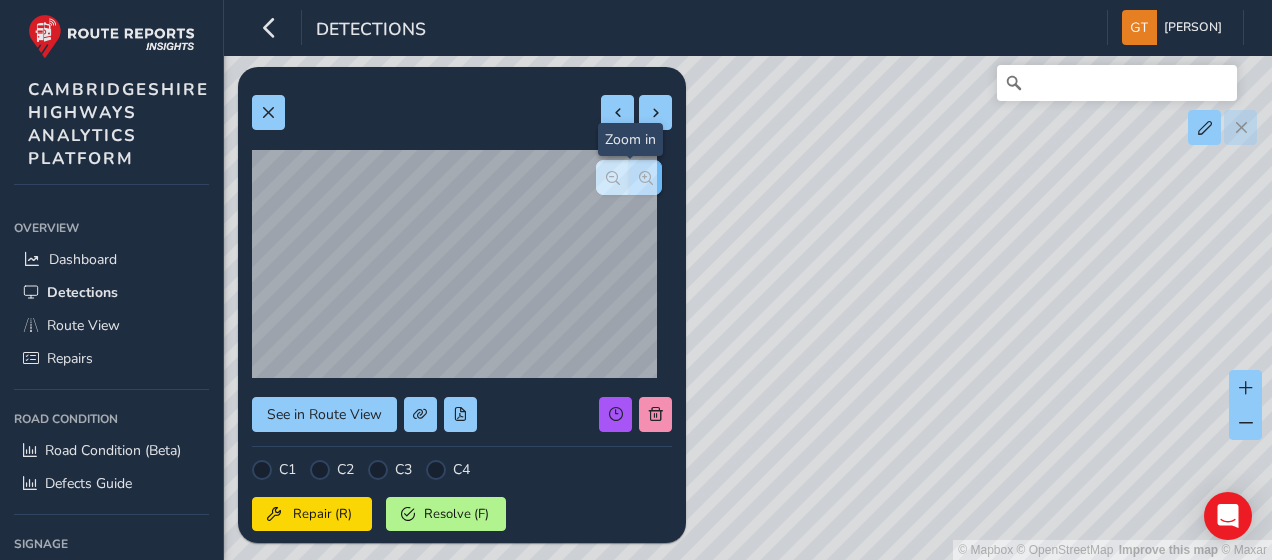 click at bounding box center (645, 177) 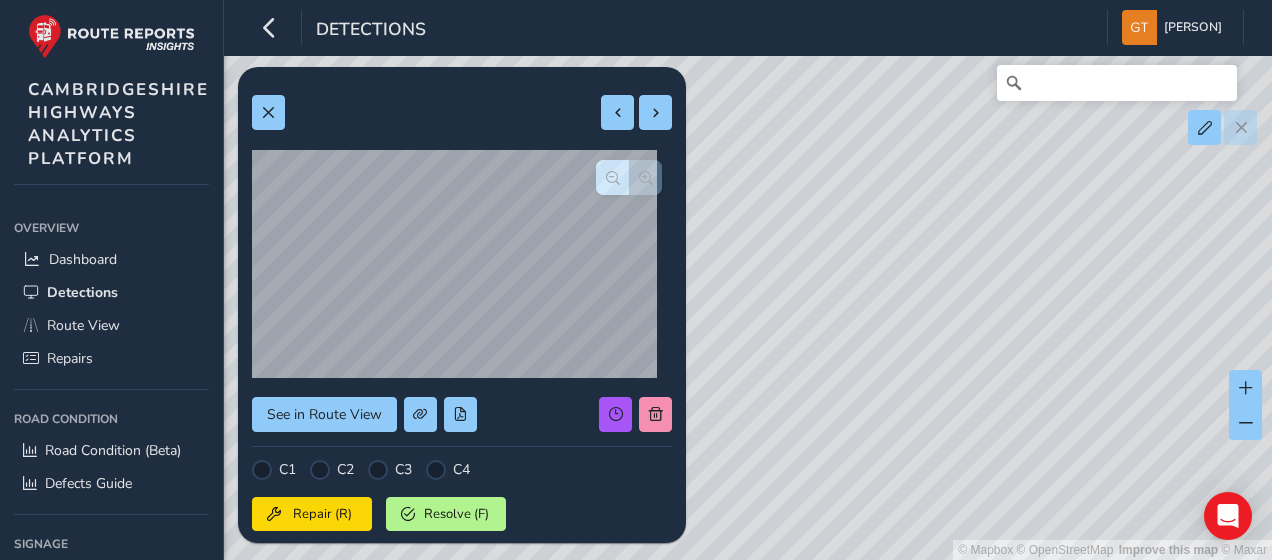 click at bounding box center [629, 177] 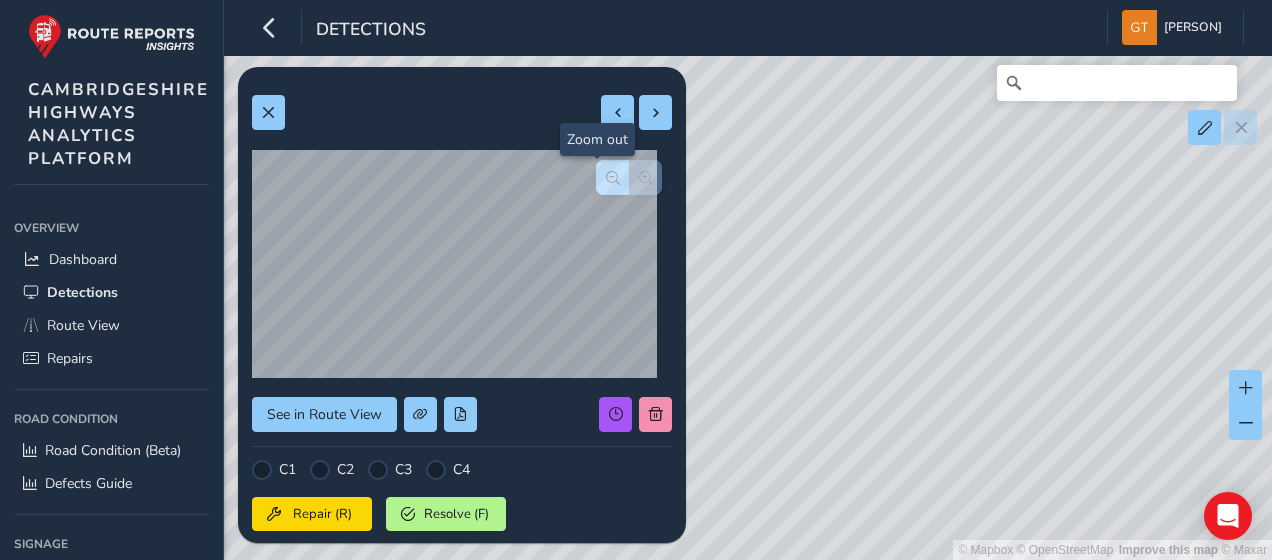 click at bounding box center (612, 177) 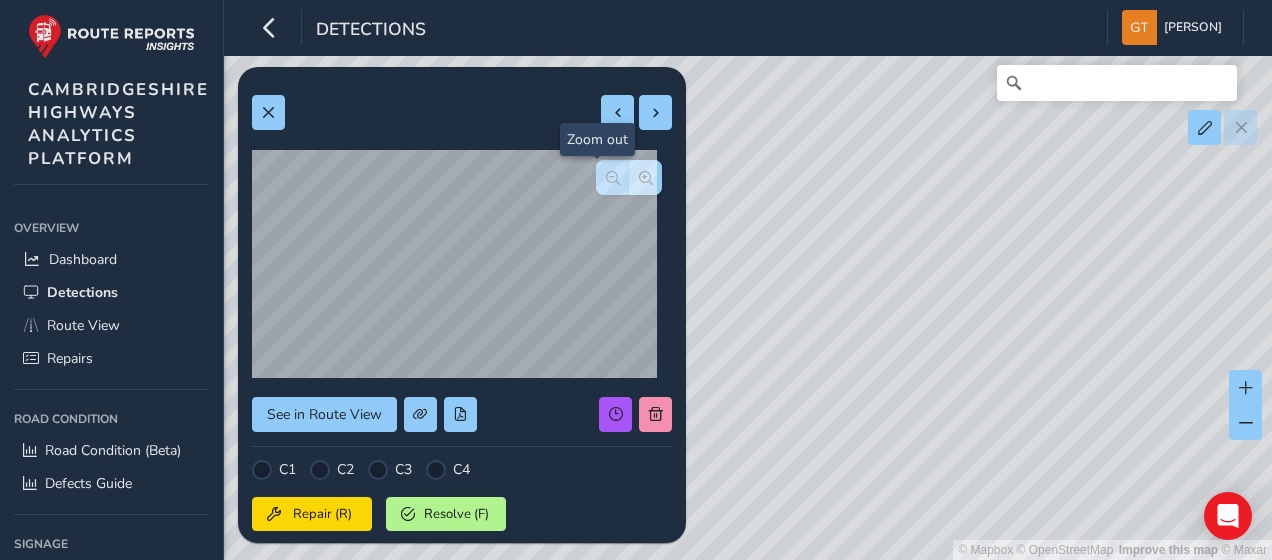 click at bounding box center [612, 177] 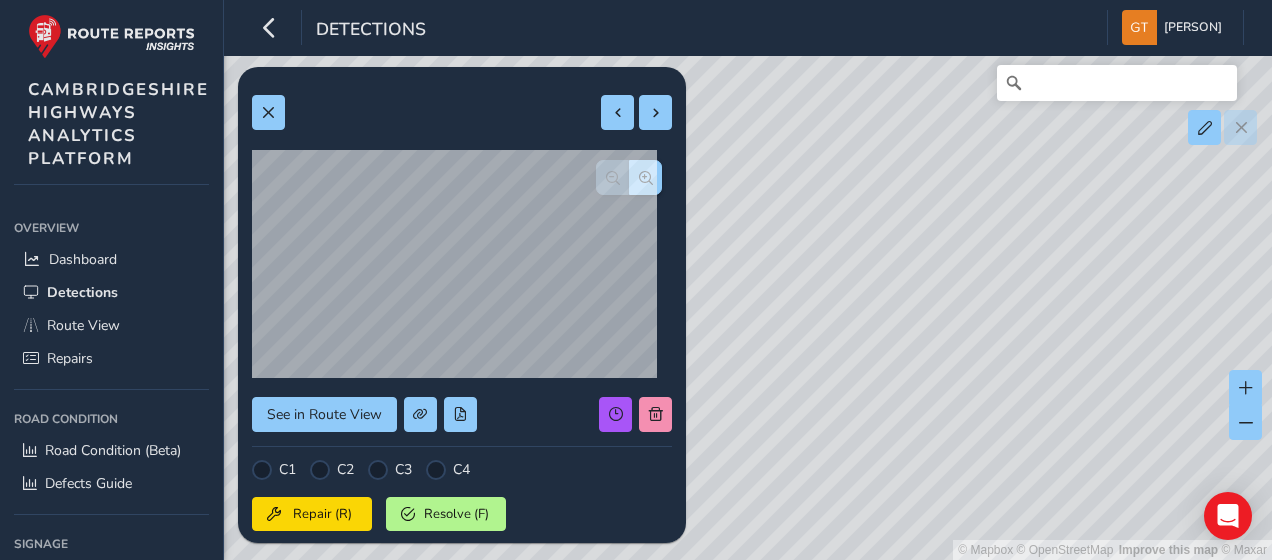 click at bounding box center (629, 177) 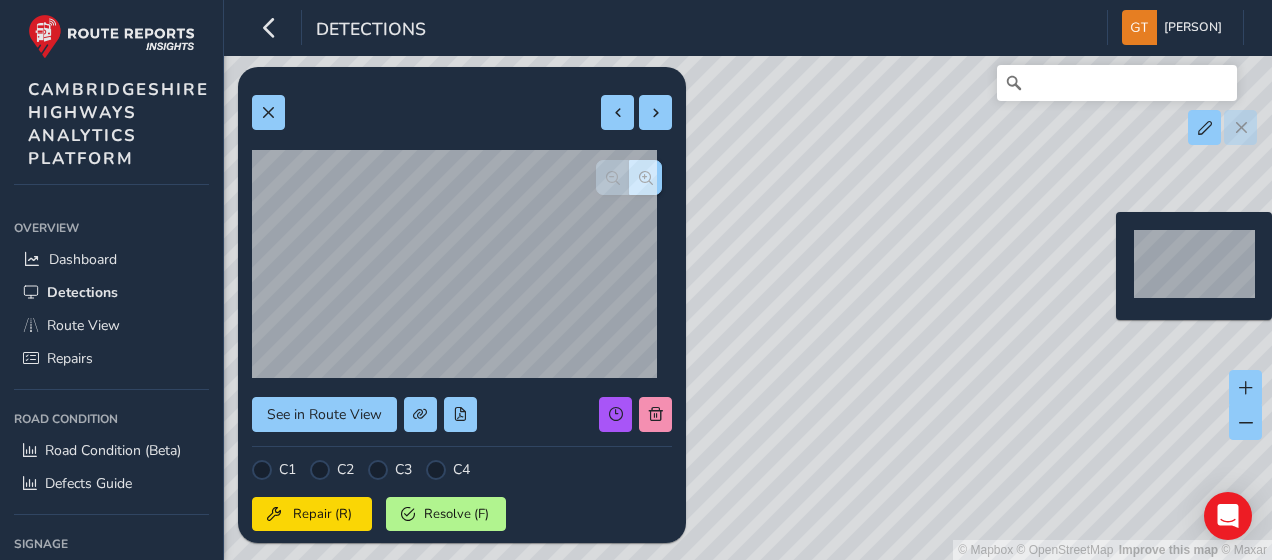 click on "© Mapbox   © OpenStreetMap   Improve this map   © Maxar" at bounding box center (636, 280) 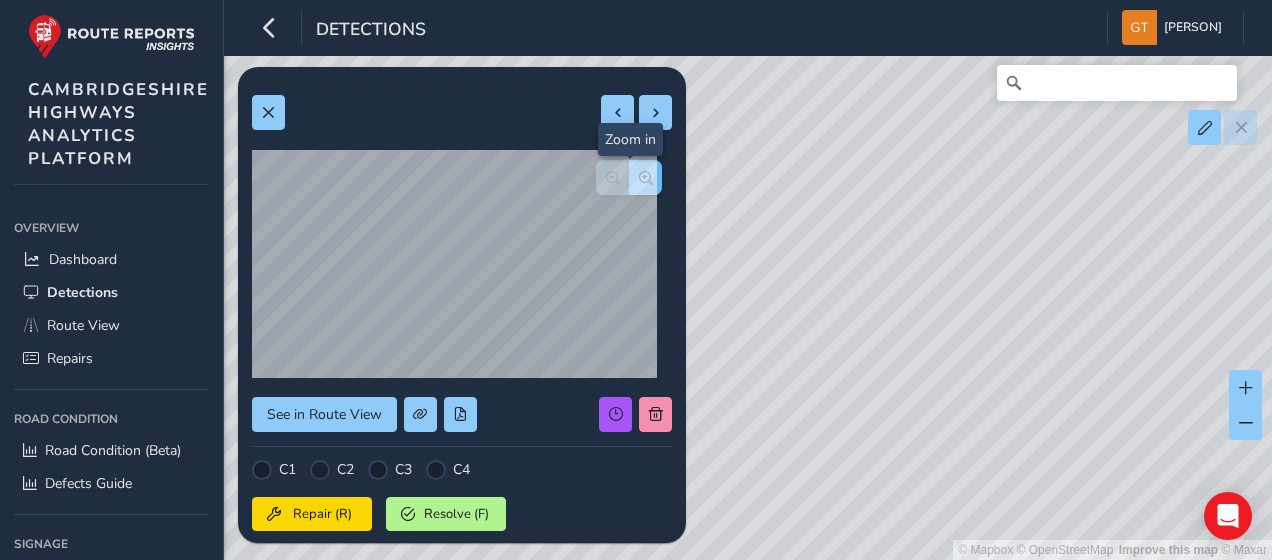click at bounding box center [646, 178] 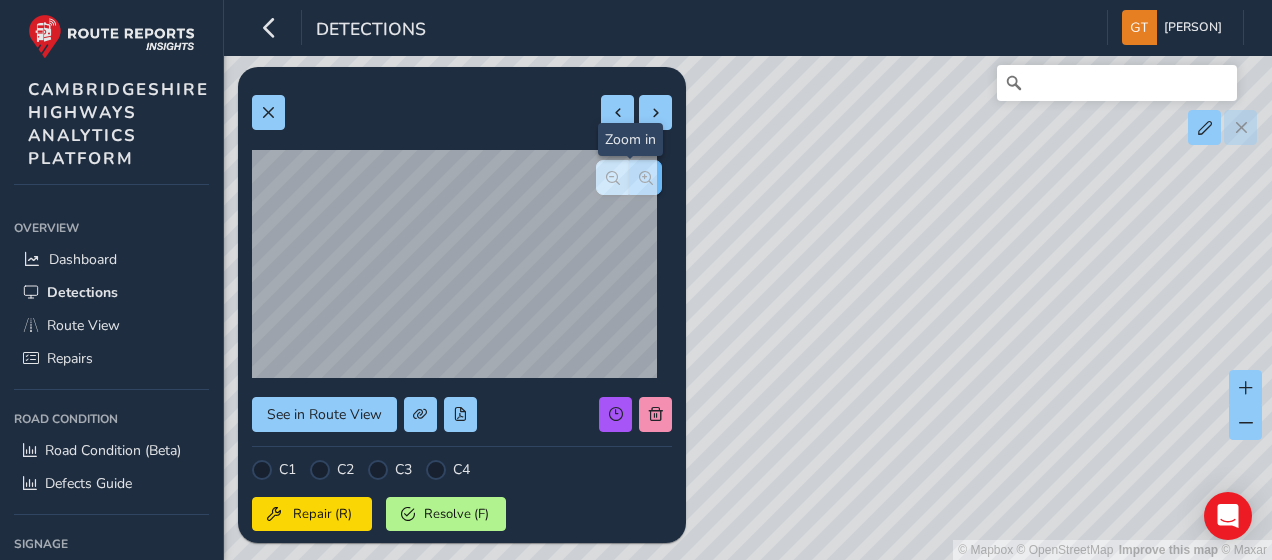 click at bounding box center [646, 178] 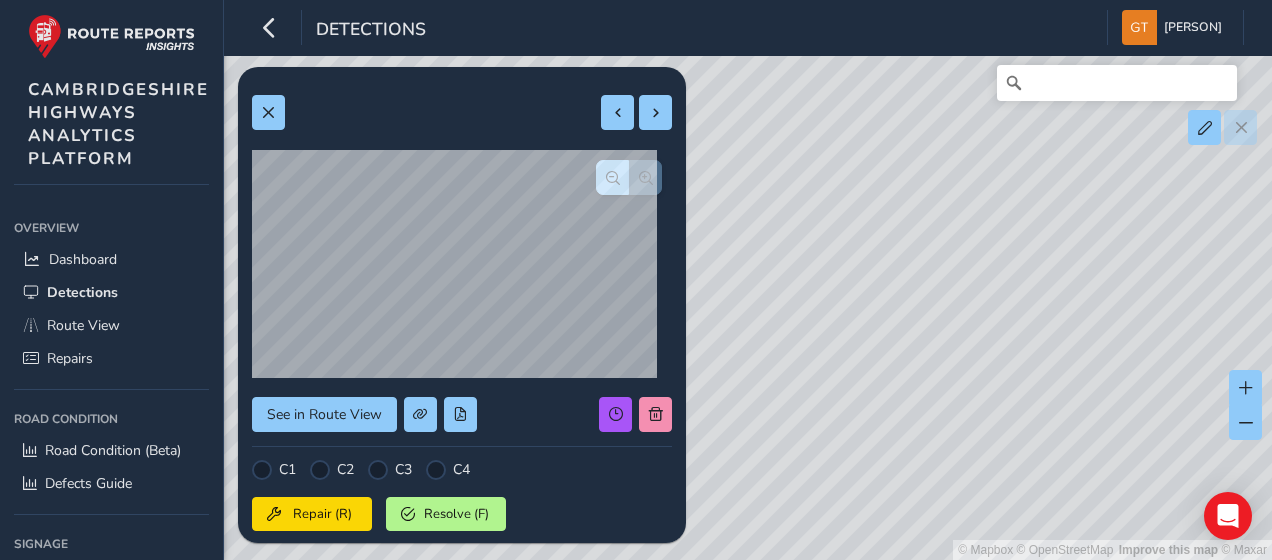 click at bounding box center [629, 177] 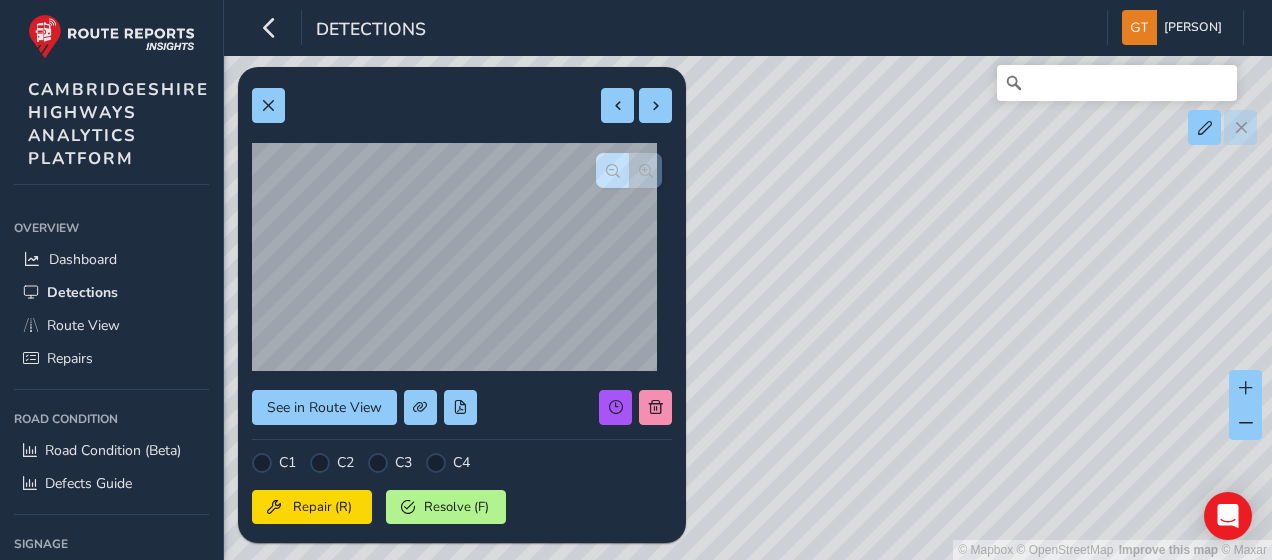 scroll, scrollTop: 0, scrollLeft: 0, axis: both 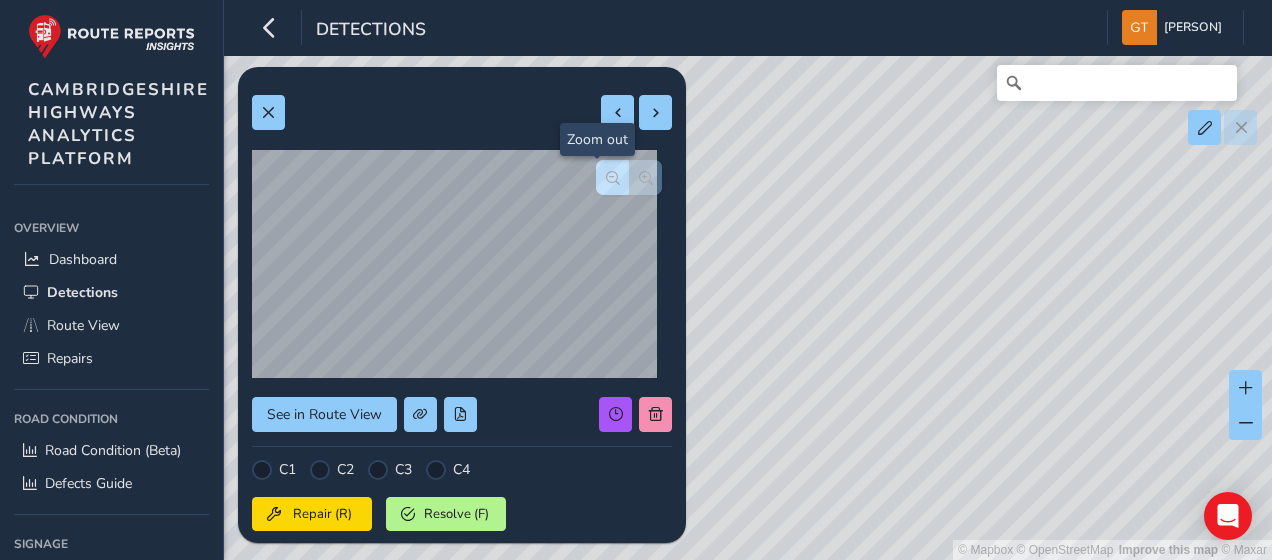 click at bounding box center (612, 177) 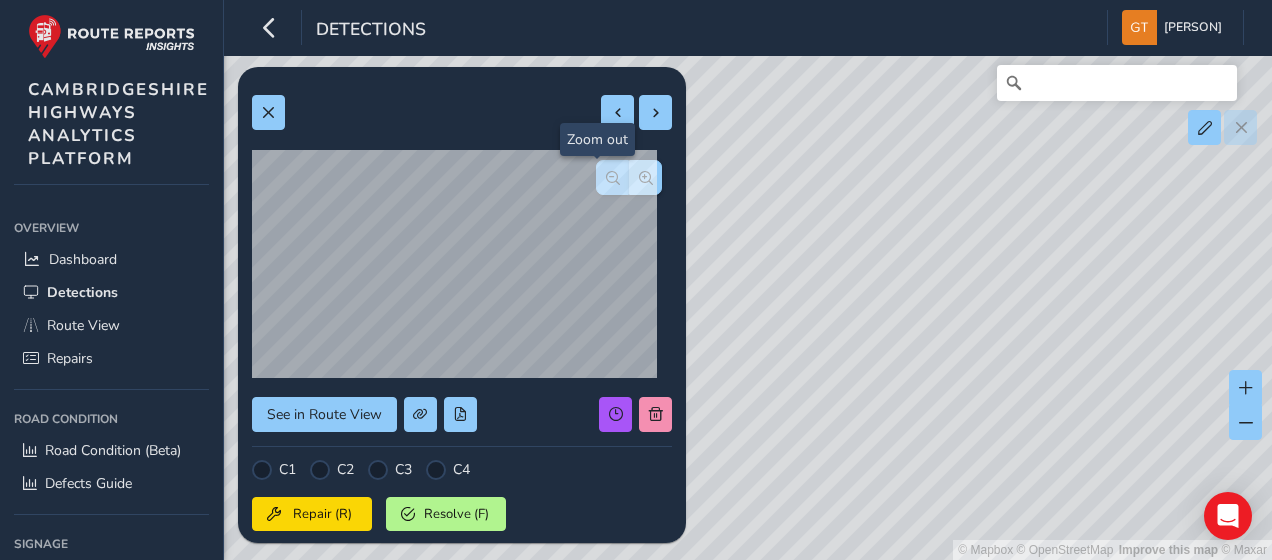 click at bounding box center [612, 177] 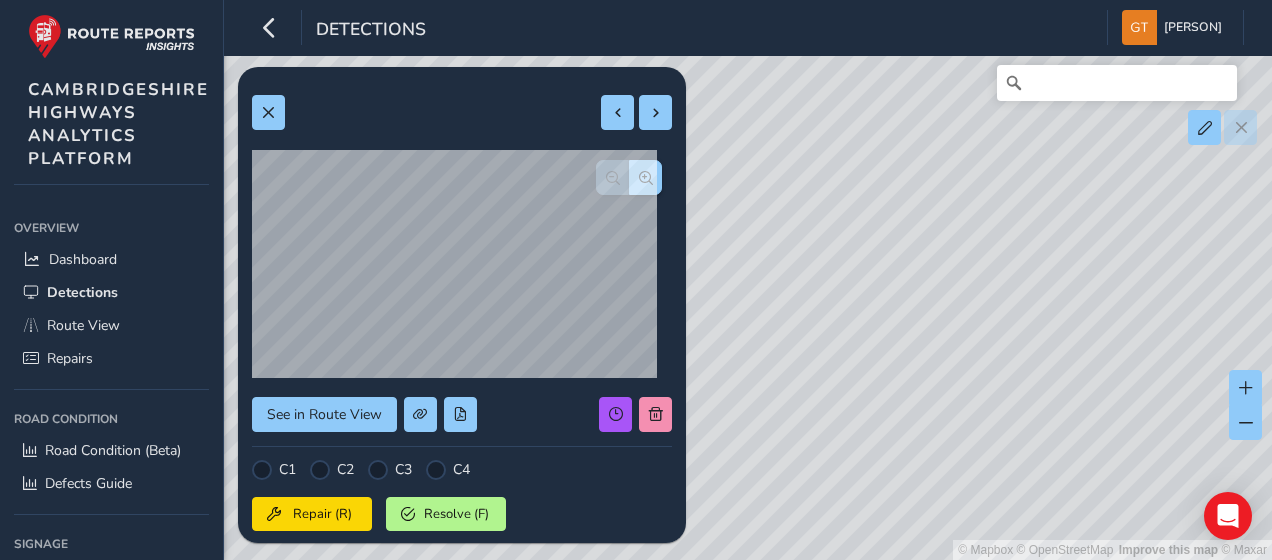 click at bounding box center [629, 177] 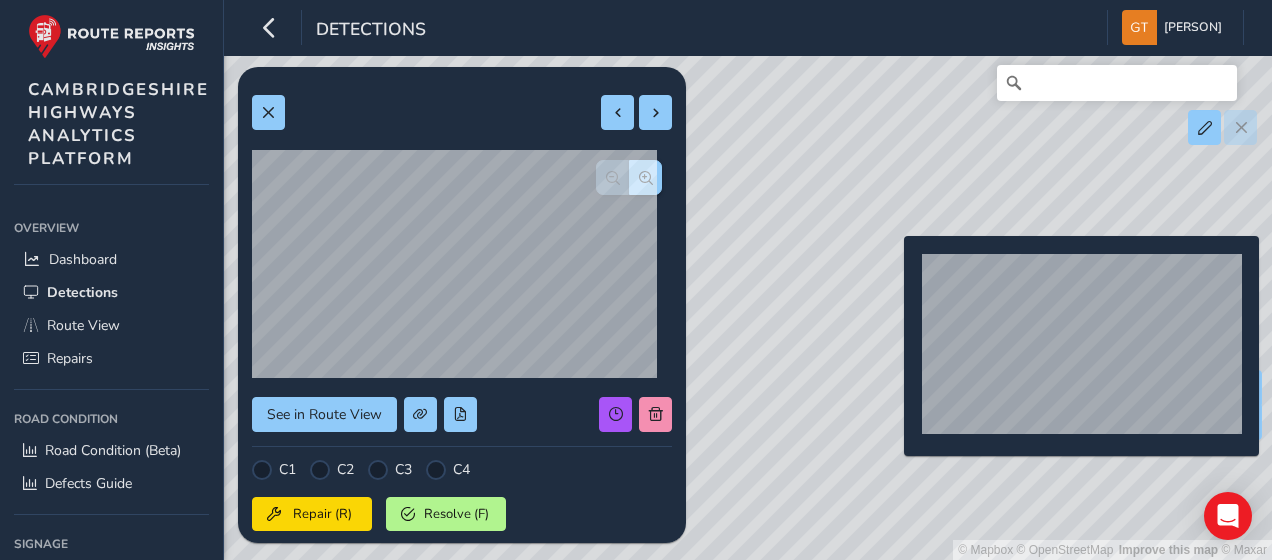 click on "© Mapbox   © OpenStreetMap   Improve this map   © Maxar" at bounding box center (636, 280) 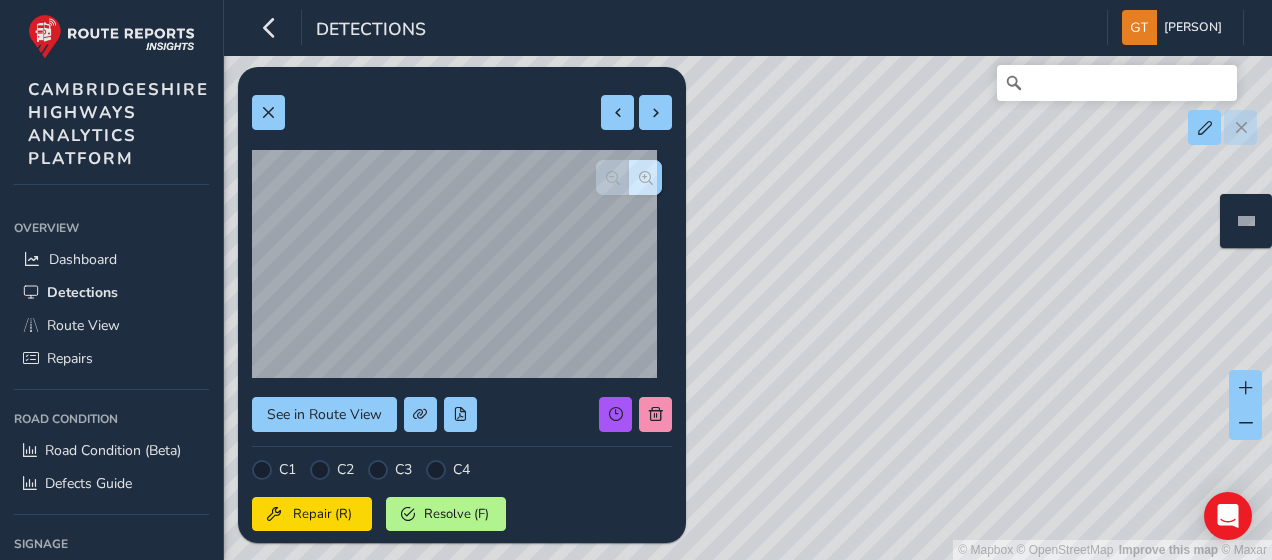 click on "© Mapbox   © OpenStreetMap   Improve this map   © Maxar" at bounding box center (636, 280) 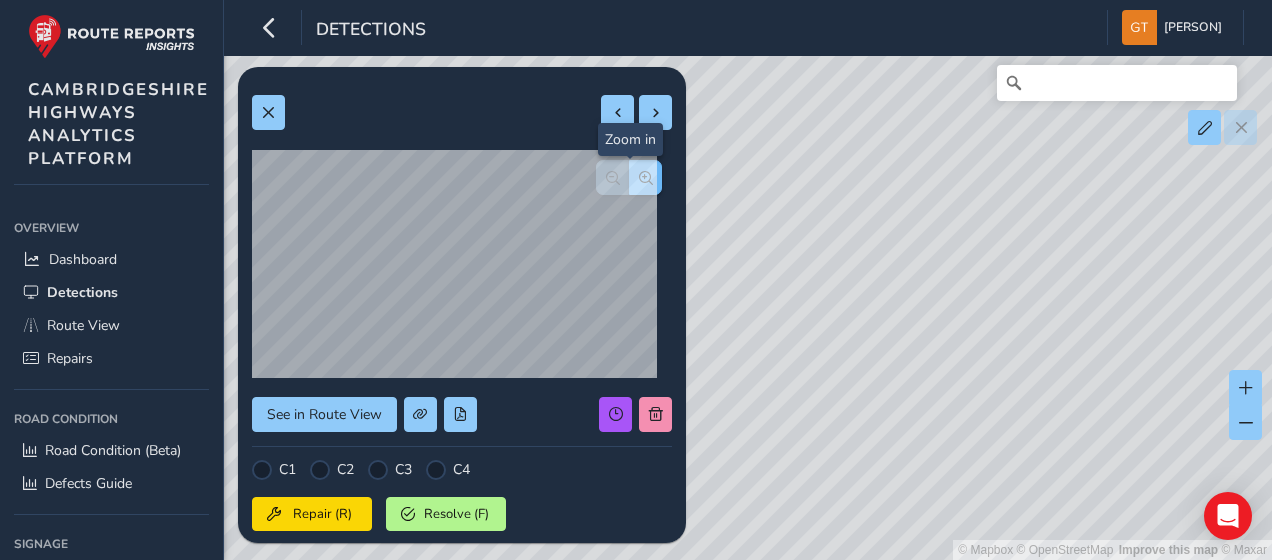 click at bounding box center [646, 178] 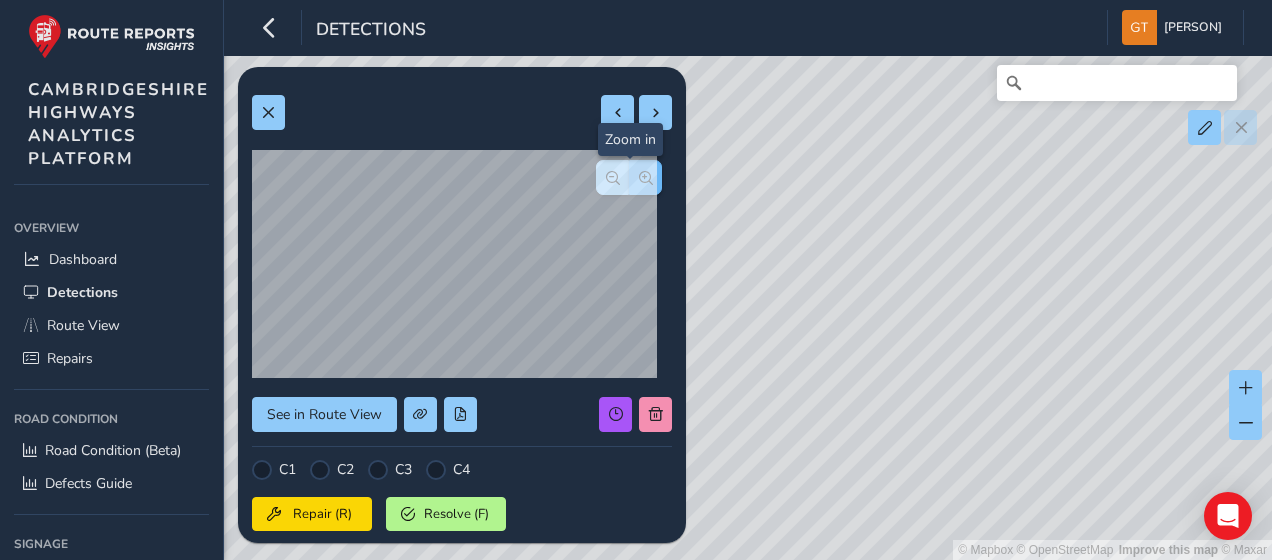 click at bounding box center [646, 178] 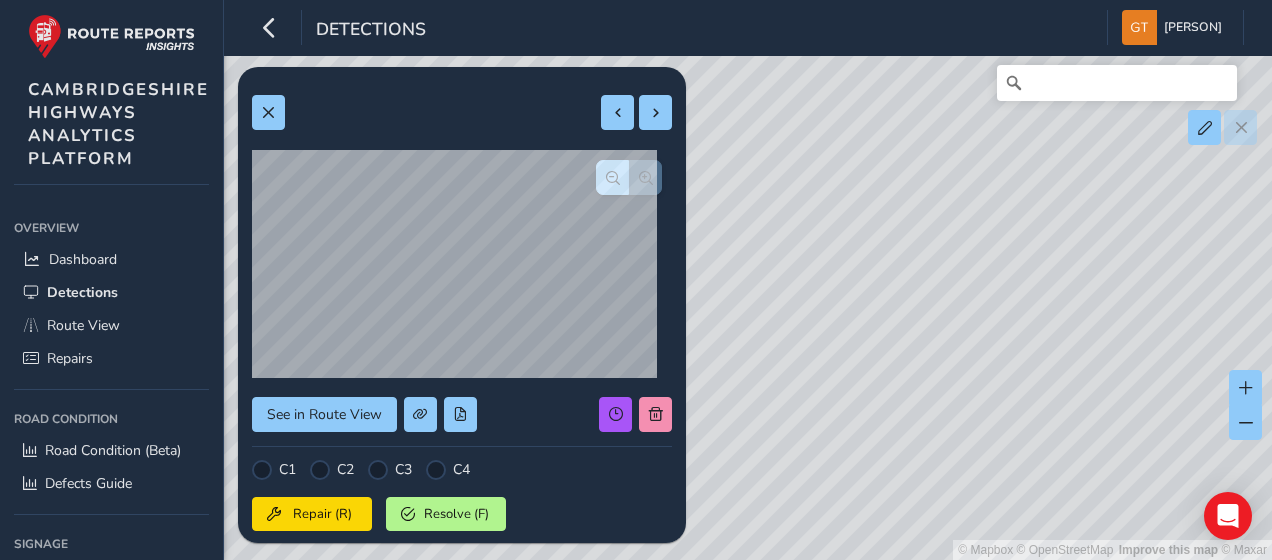 click at bounding box center [629, 177] 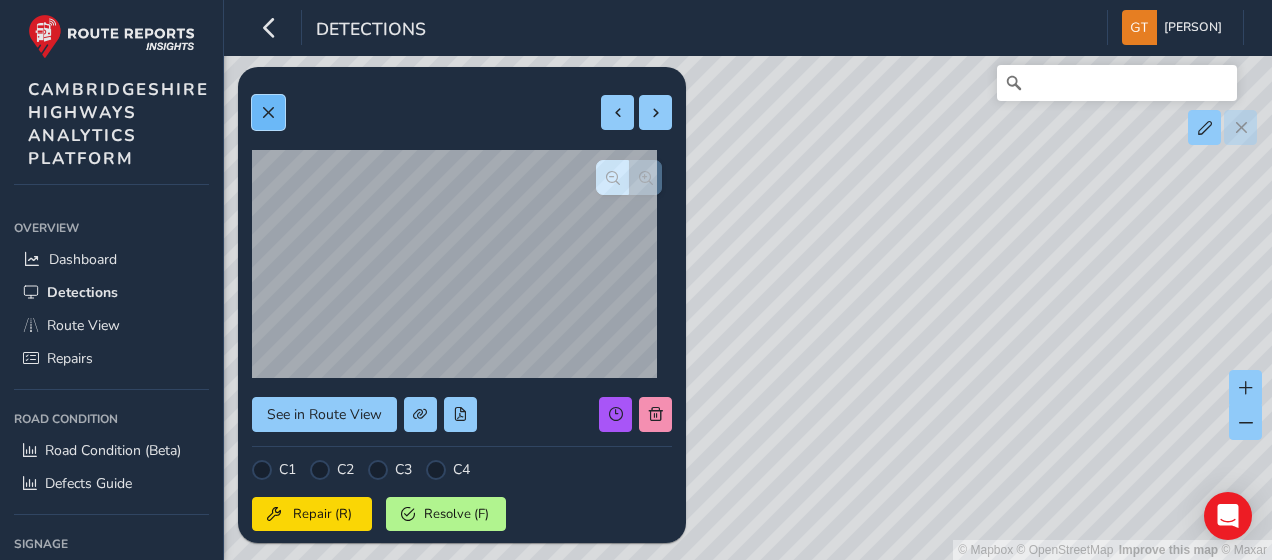 click at bounding box center (268, 113) 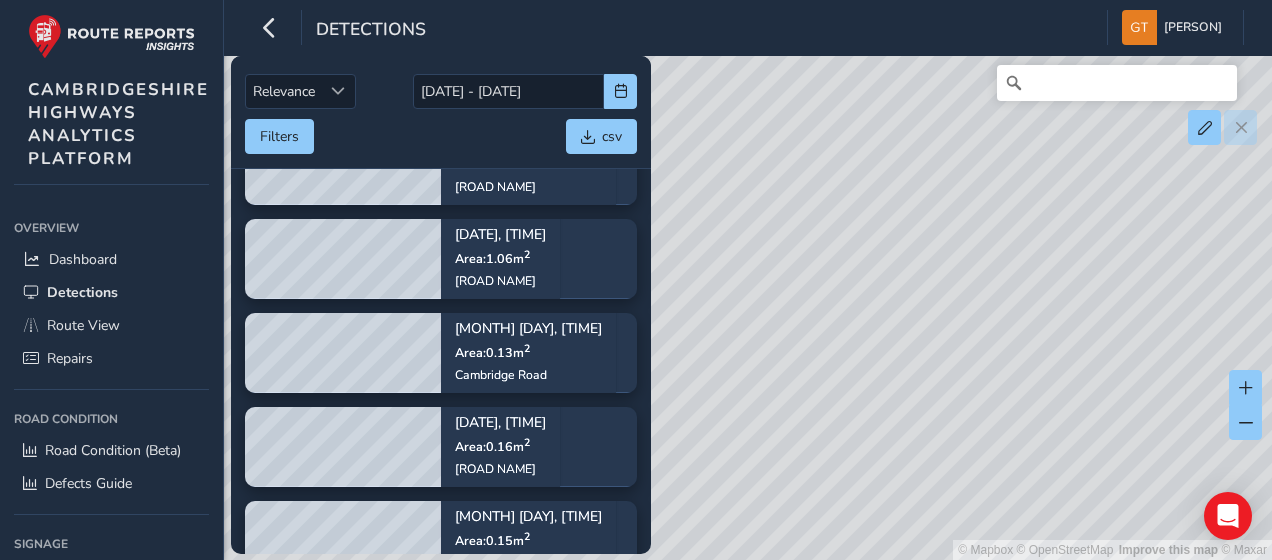 drag, startPoint x: 966, startPoint y: 390, endPoint x: 753, endPoint y: 92, distance: 366.29633 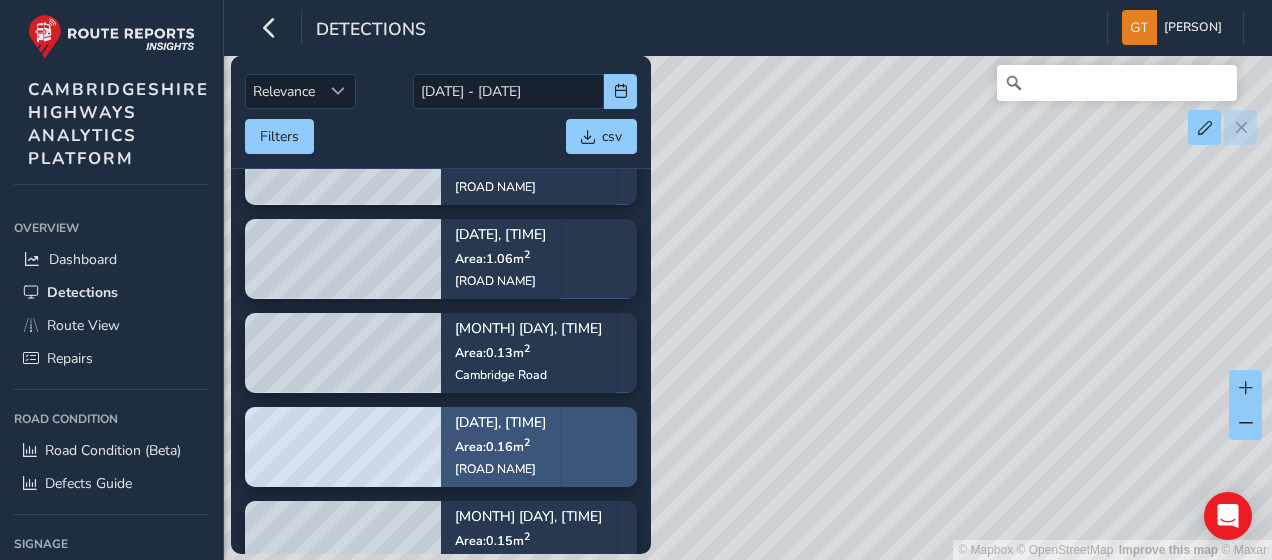 drag, startPoint x: 816, startPoint y: 151, endPoint x: 626, endPoint y: 478, distance: 378.19174 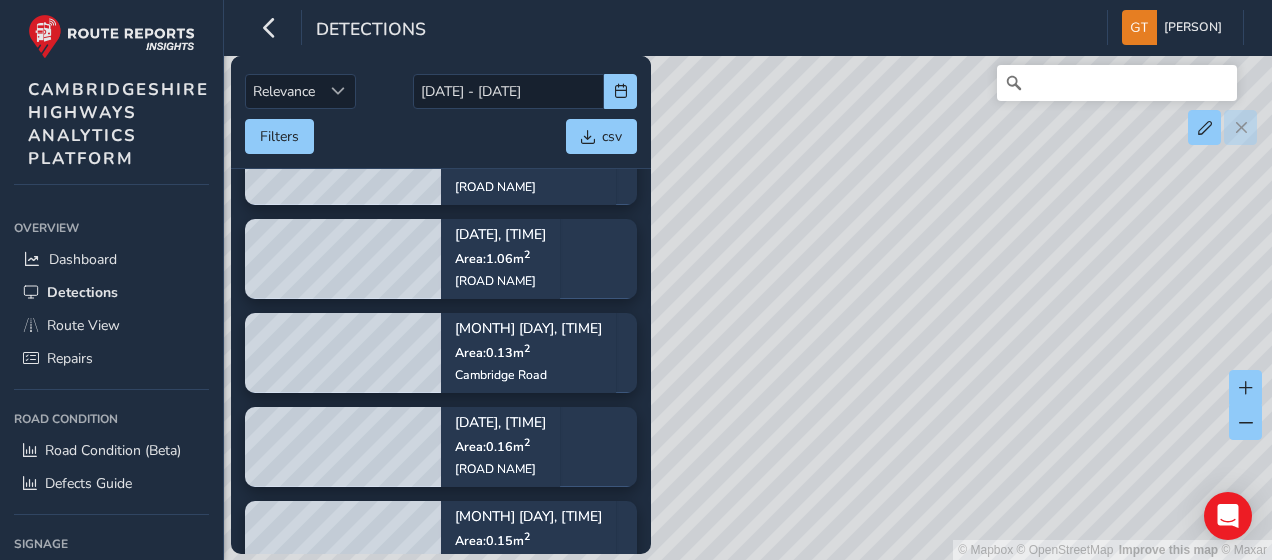 drag, startPoint x: 758, startPoint y: 258, endPoint x: 976, endPoint y: 294, distance: 220.95248 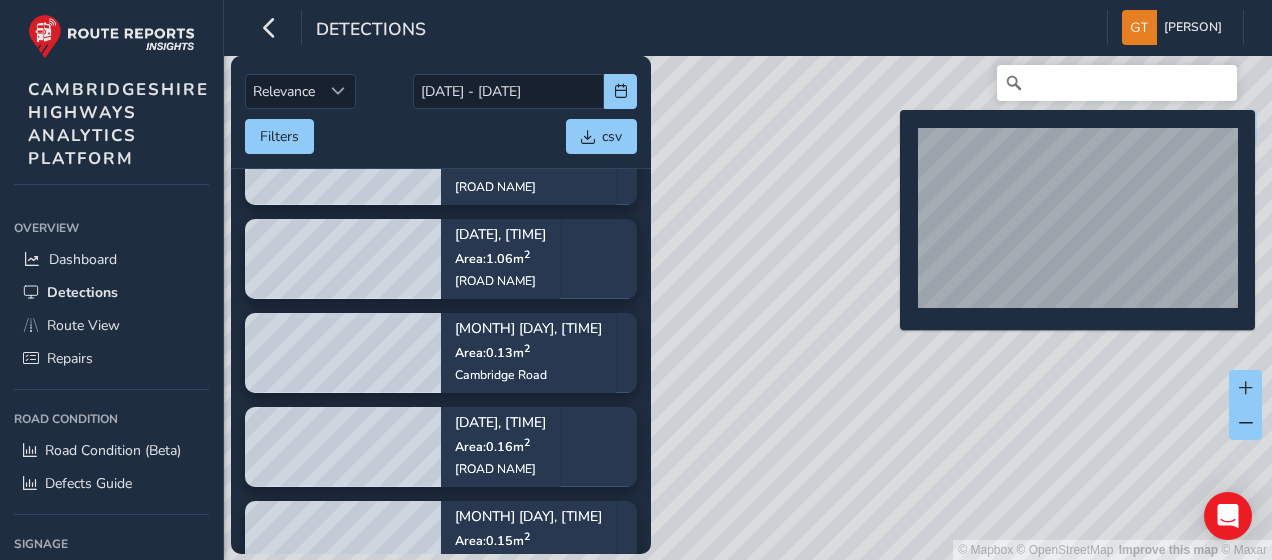 click on "© Mapbox   © OpenStreetMap   Improve this map   © Maxar" at bounding box center (636, 280) 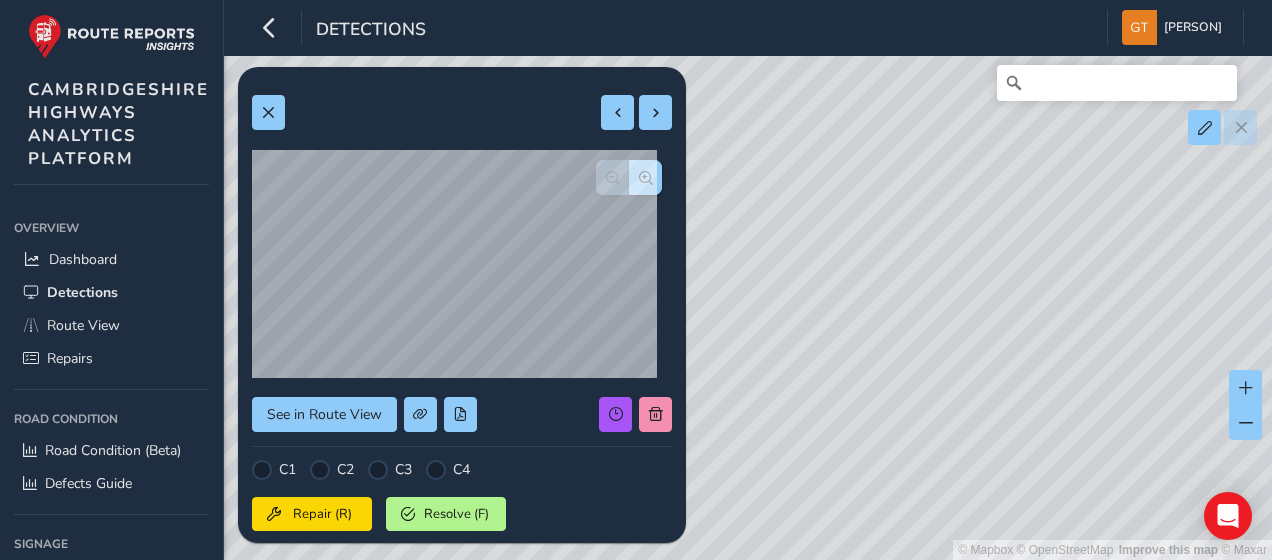 drag, startPoint x: 976, startPoint y: 120, endPoint x: 812, endPoint y: 480, distance: 395.59576 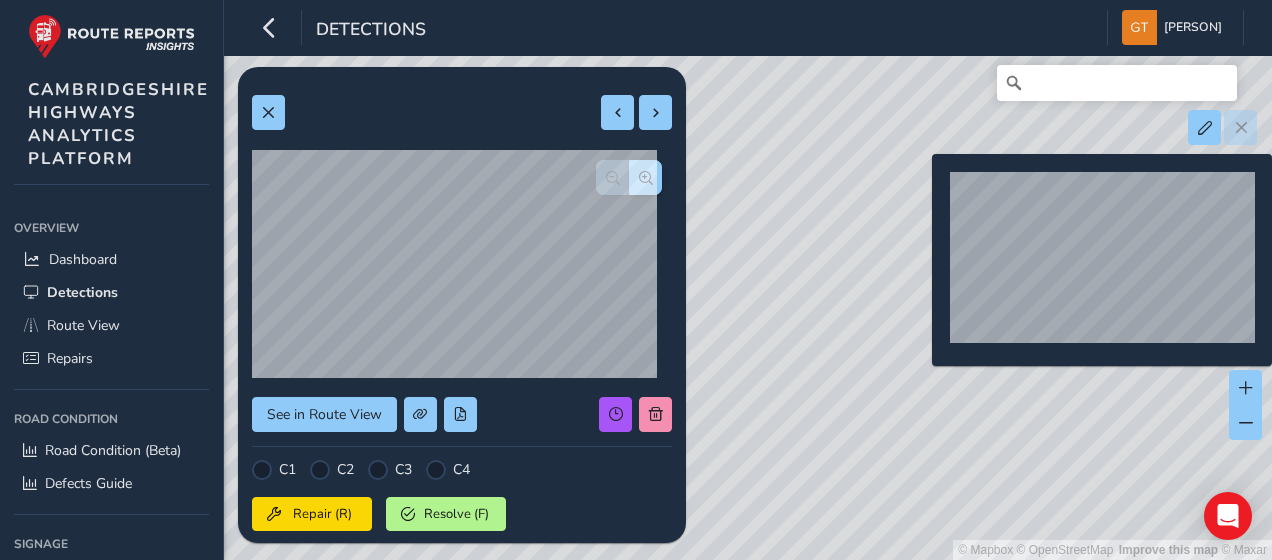 drag, startPoint x: 920, startPoint y: 186, endPoint x: 760, endPoint y: 539, distance: 387.56805 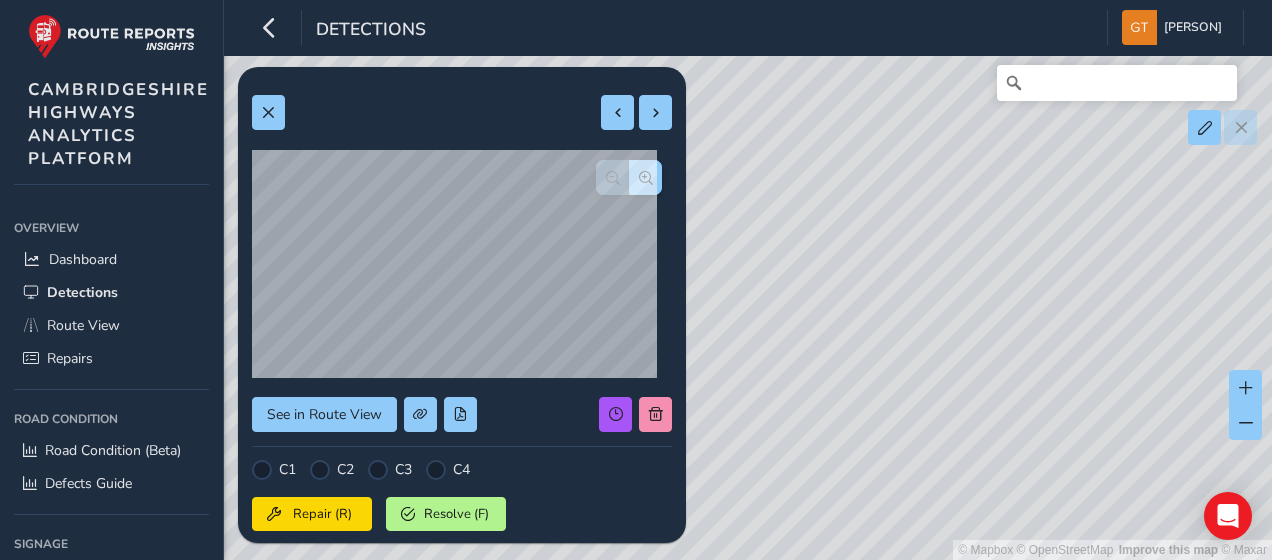 drag, startPoint x: 938, startPoint y: 200, endPoint x: 759, endPoint y: 484, distance: 335.70374 